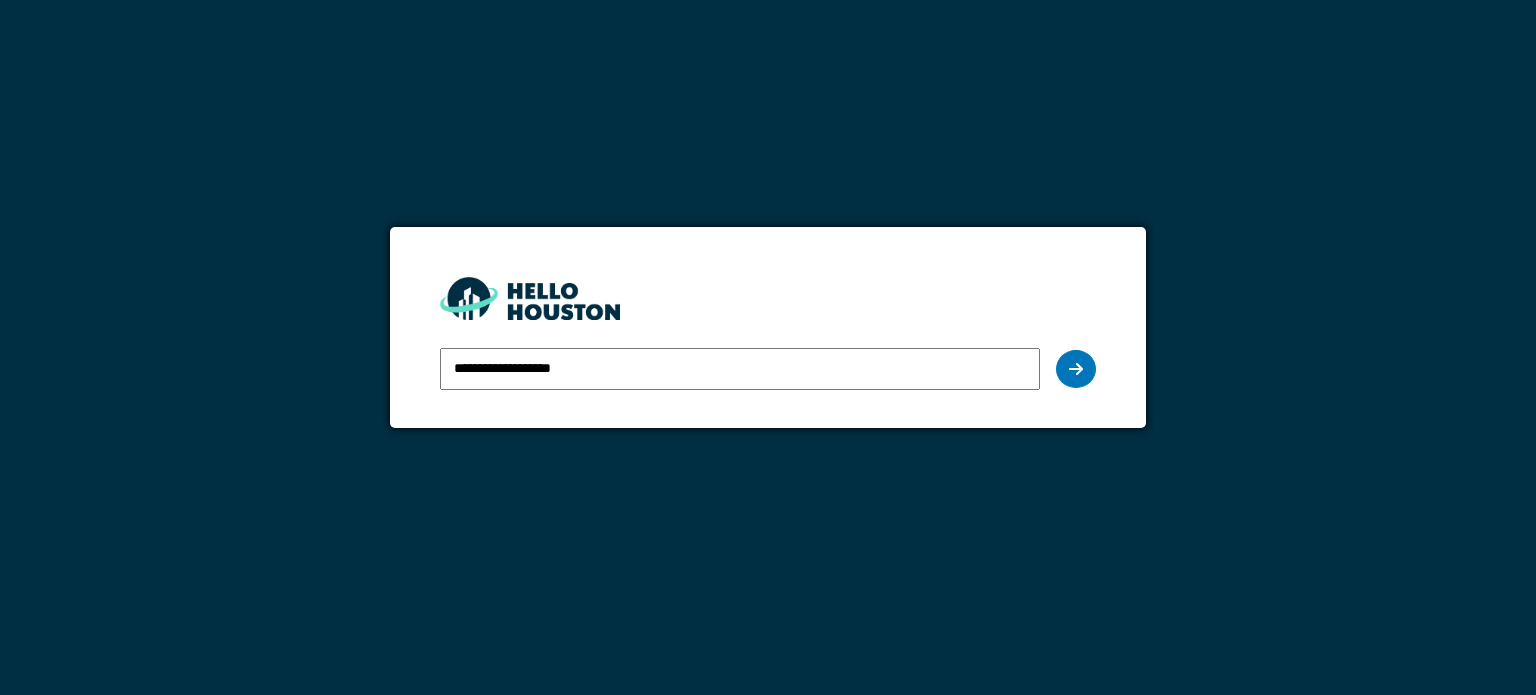 scroll, scrollTop: 0, scrollLeft: 0, axis: both 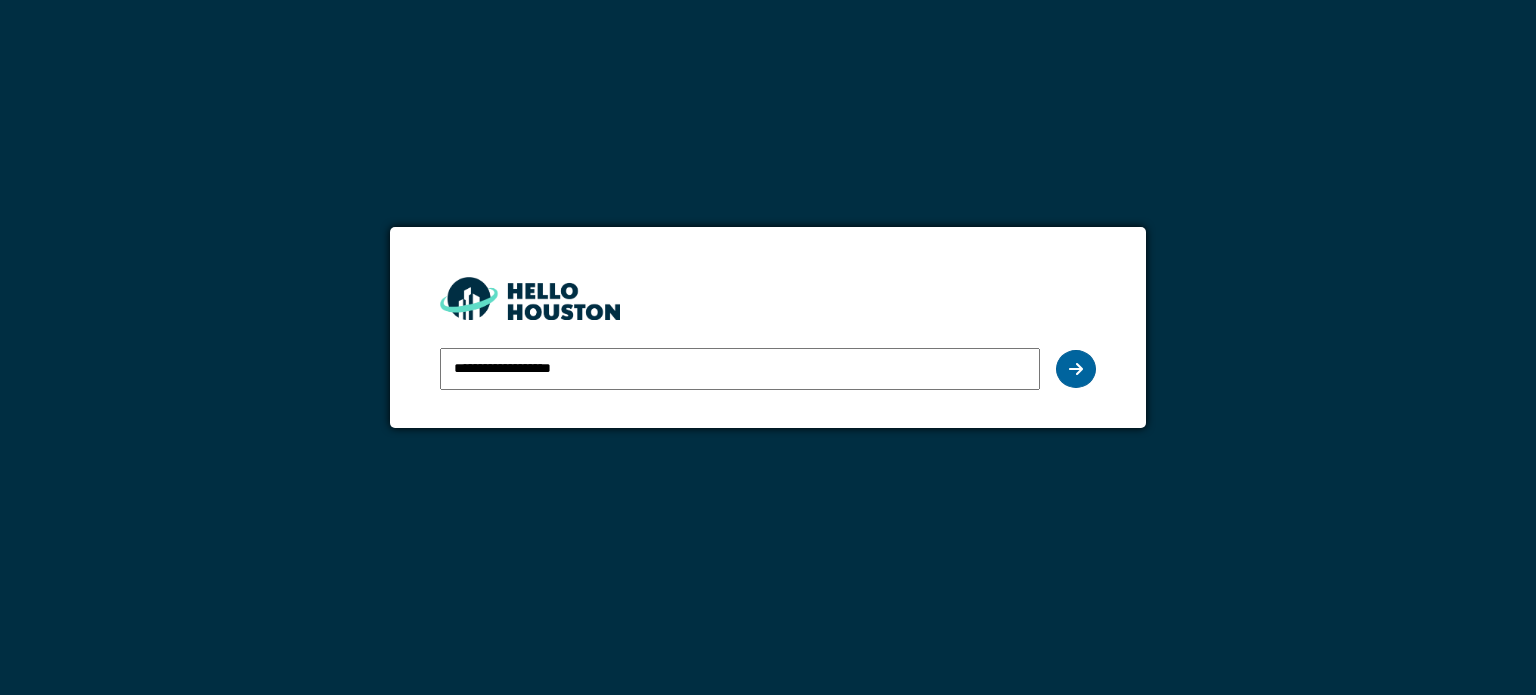 click at bounding box center [1076, 369] 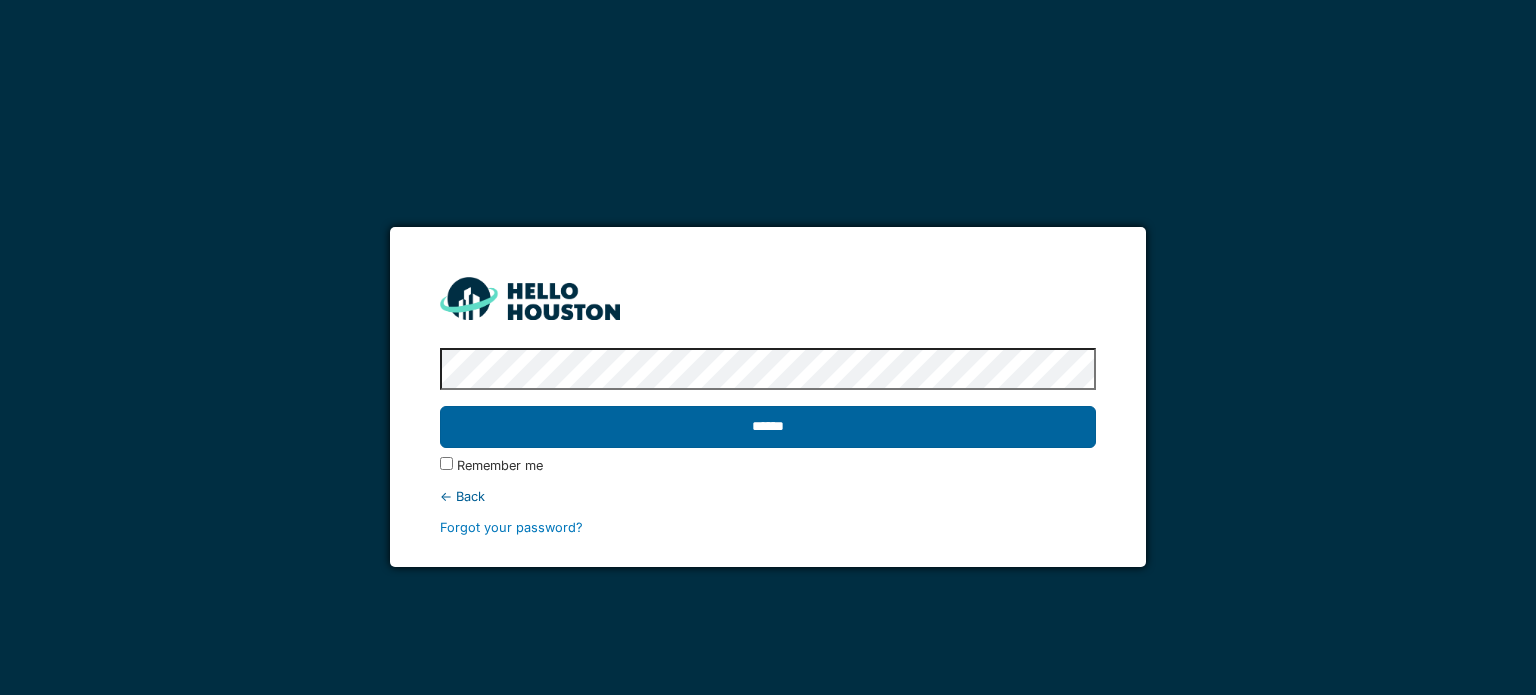 click on "******" at bounding box center [767, 427] 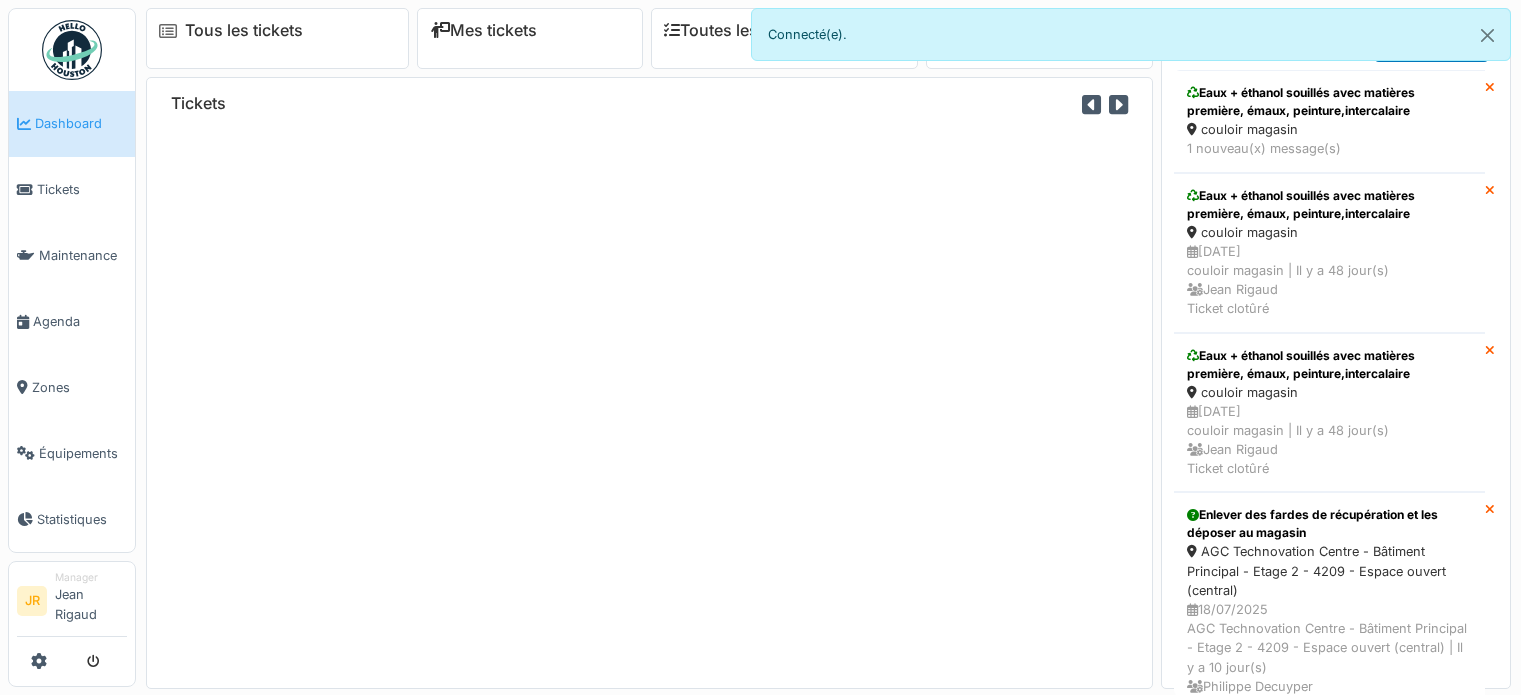 scroll, scrollTop: 0, scrollLeft: 0, axis: both 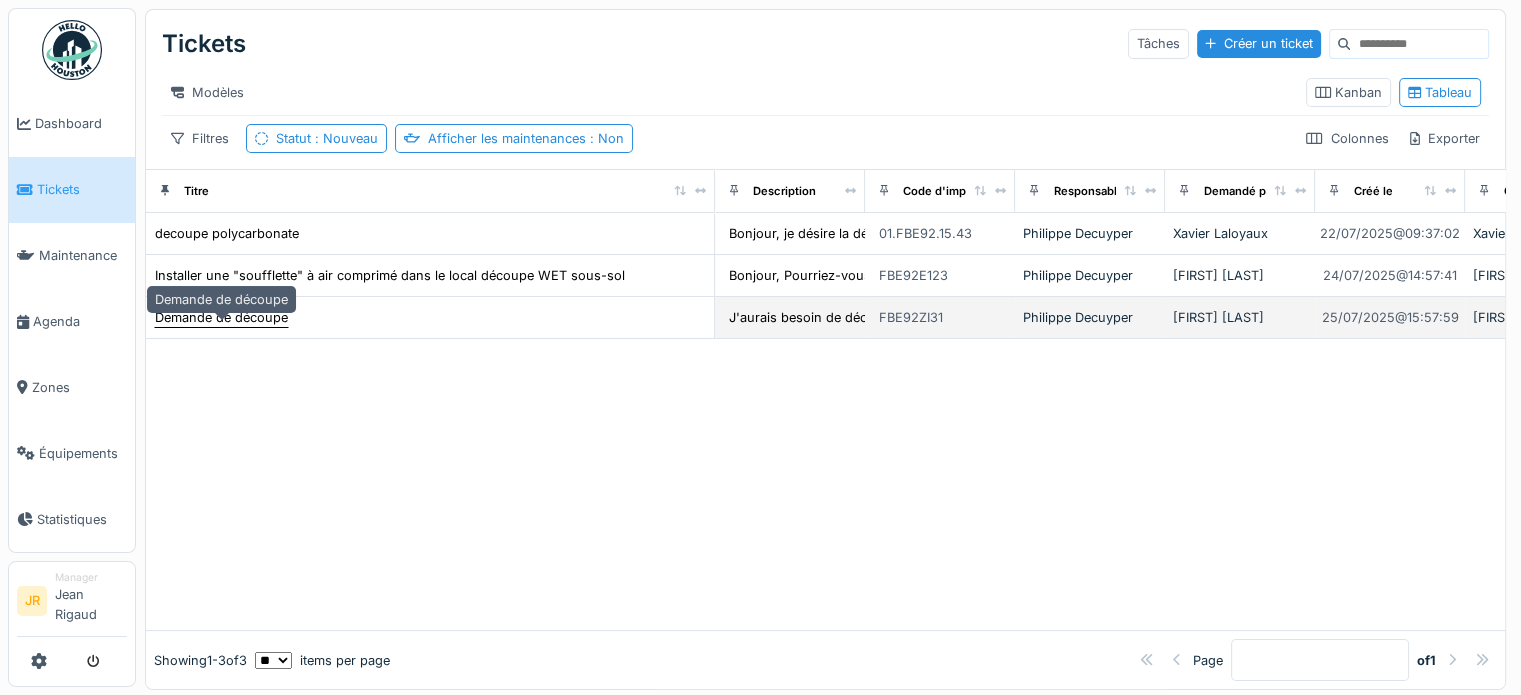 click on "Demande de découpe" at bounding box center [221, 317] 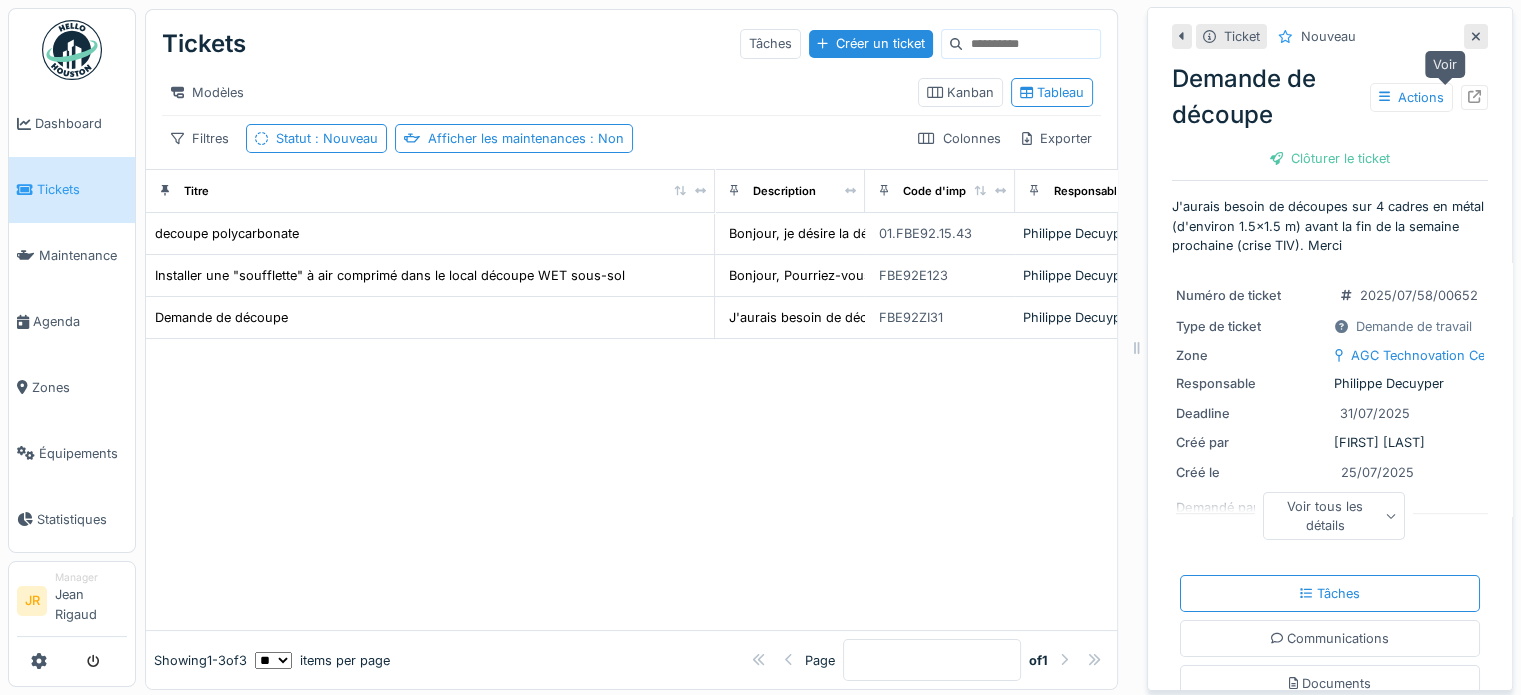 click 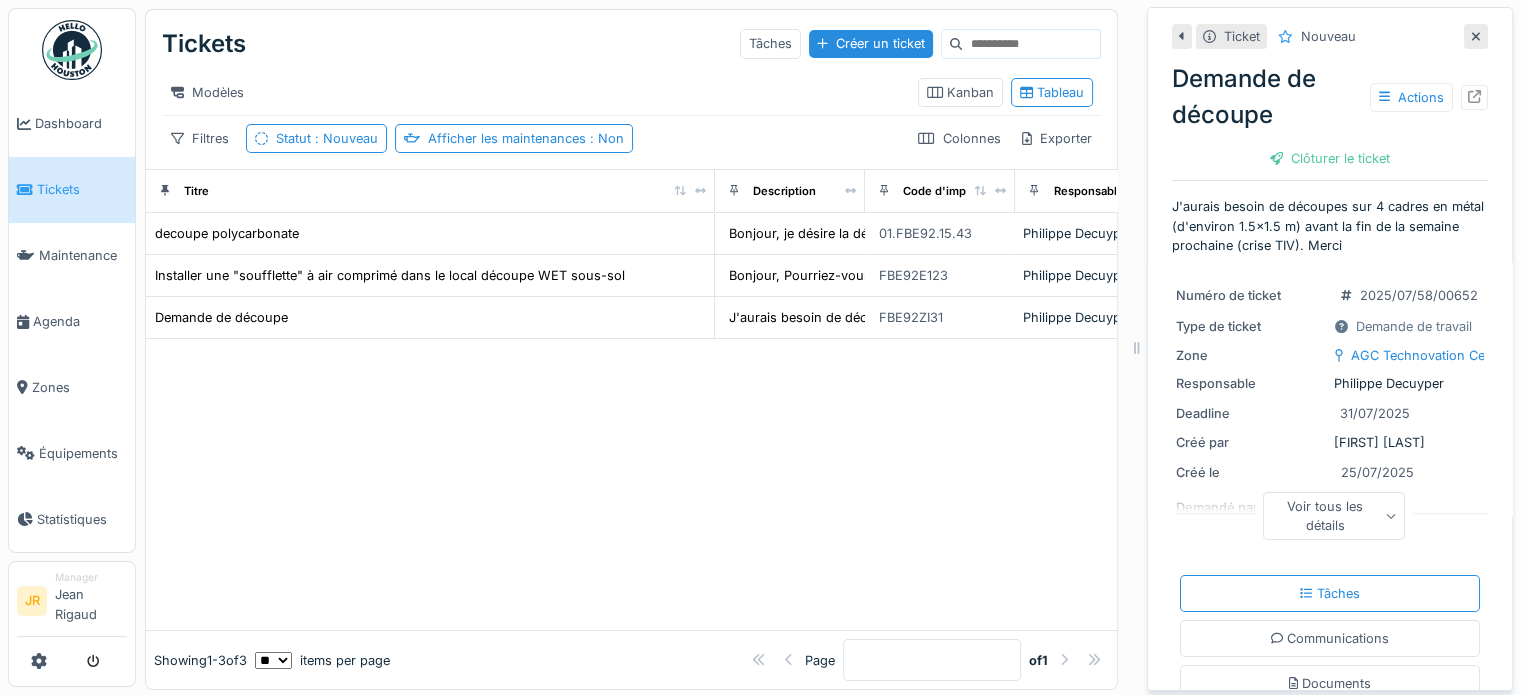click at bounding box center [72, 50] 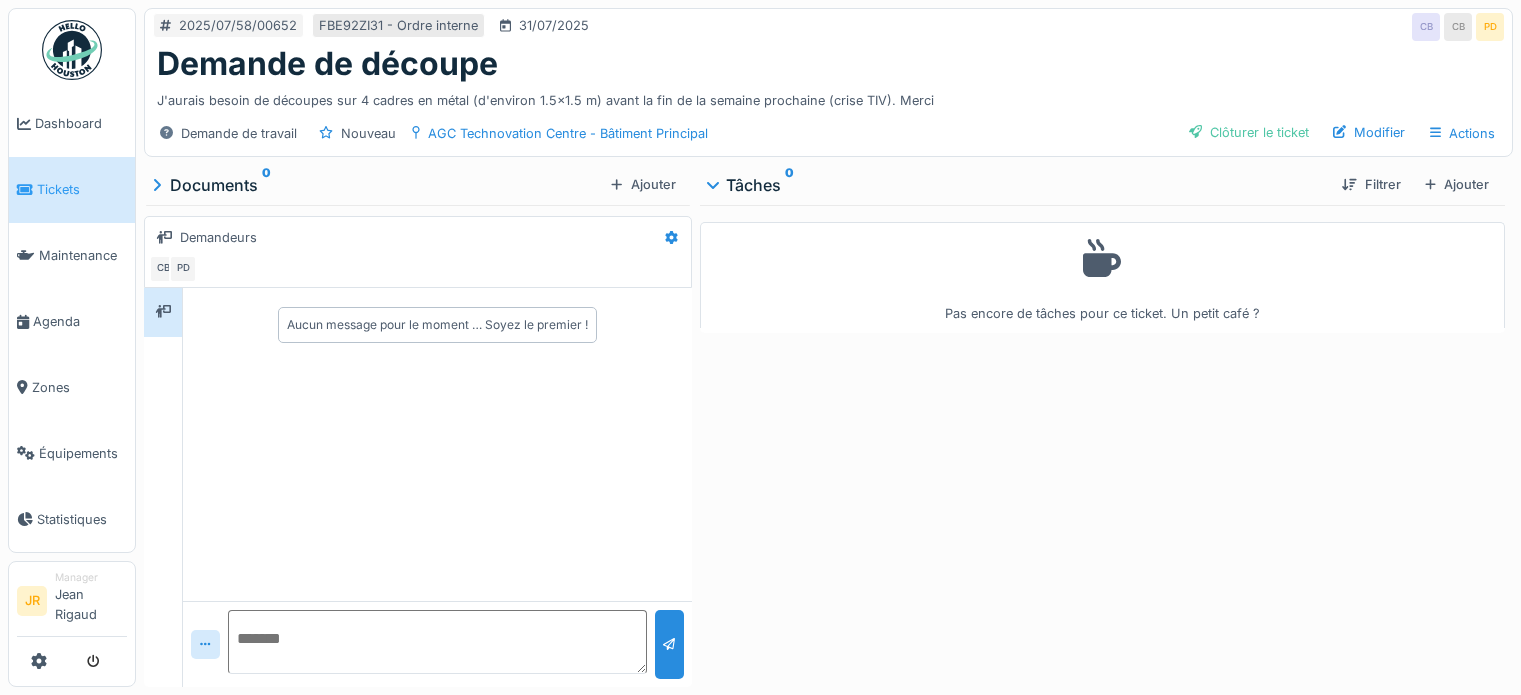 scroll, scrollTop: 0, scrollLeft: 0, axis: both 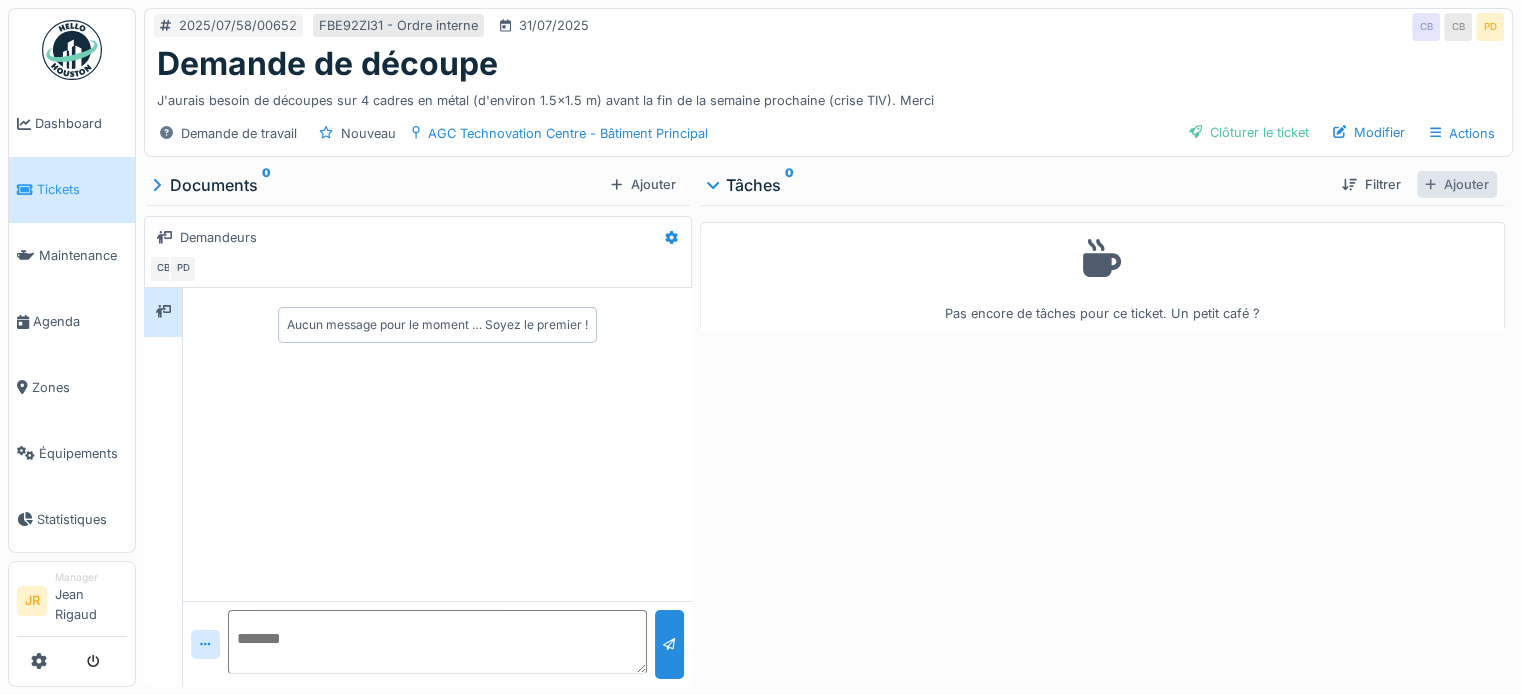 click on "Ajouter" at bounding box center (1457, 184) 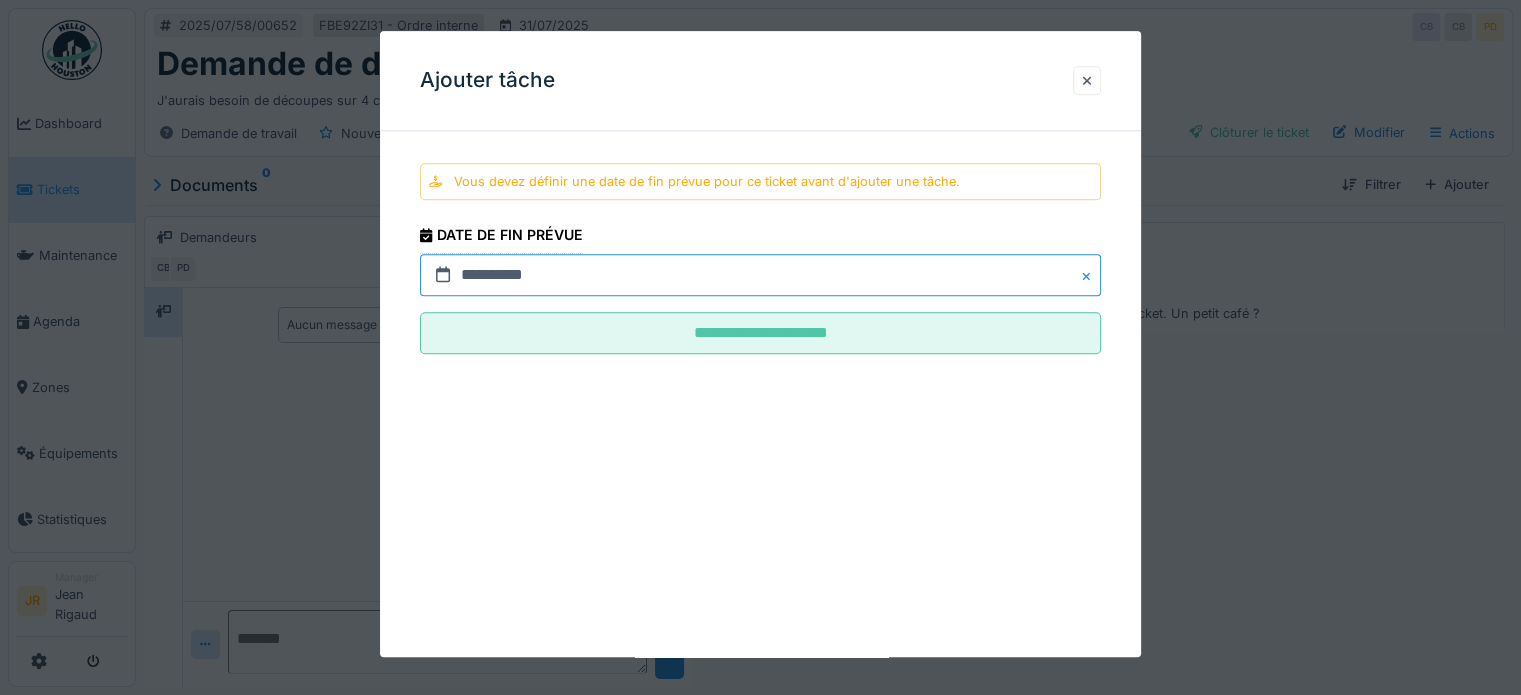 click on "**********" at bounding box center [760, 276] 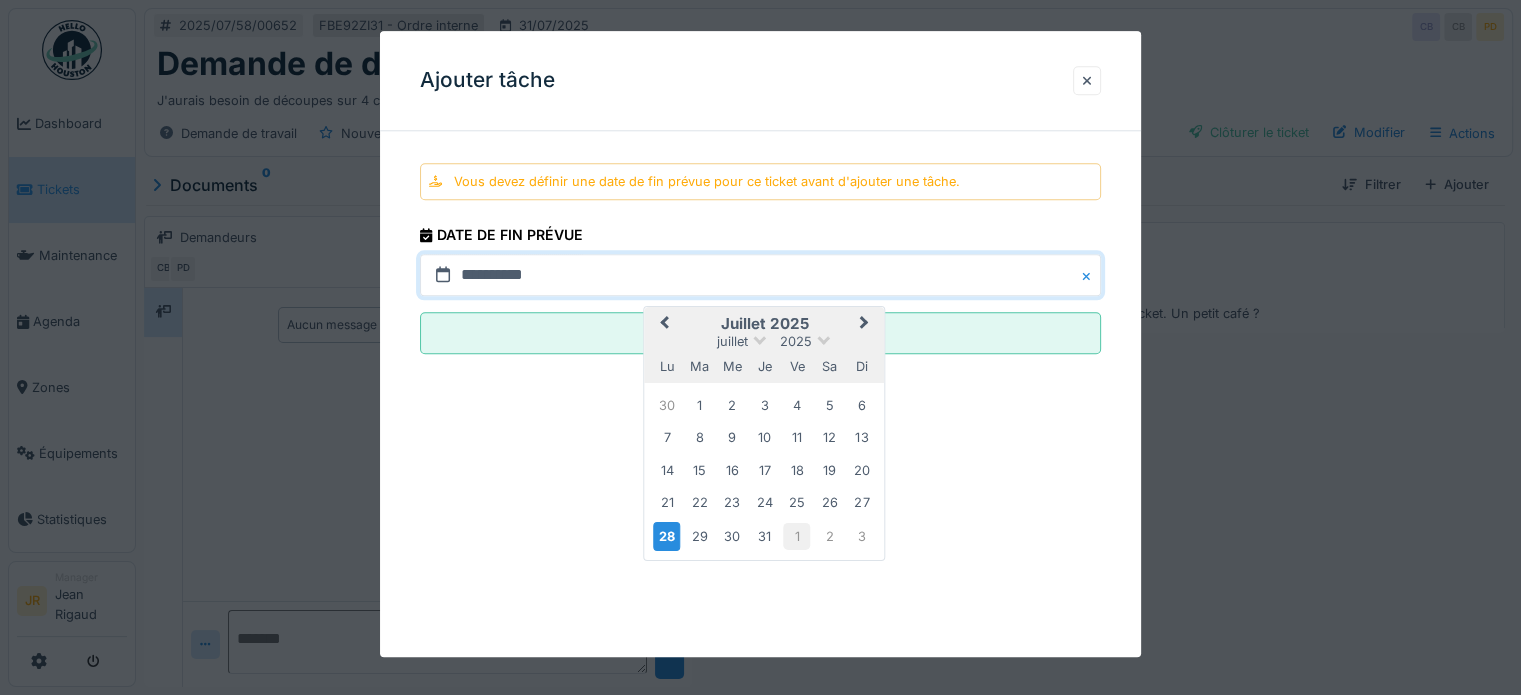click on "1" at bounding box center [796, 536] 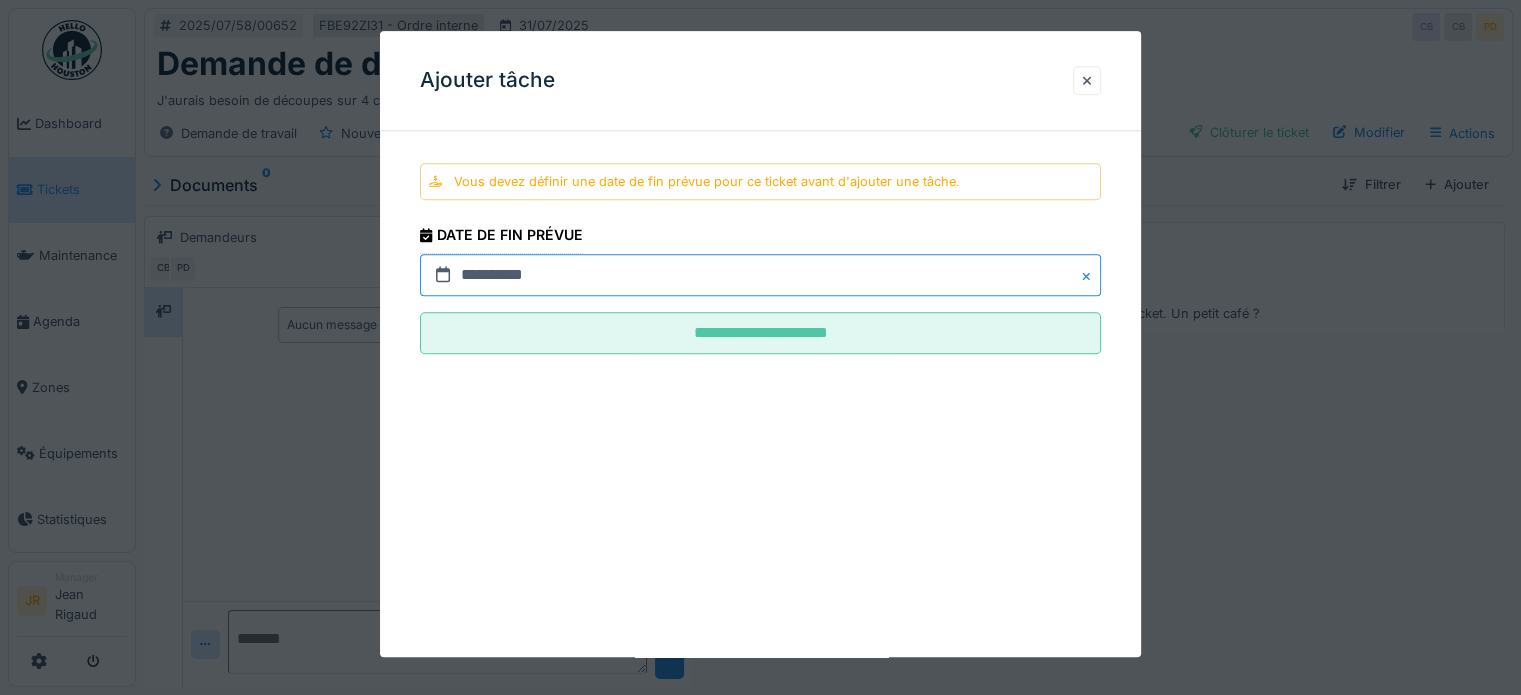 click on "**********" at bounding box center [760, 276] 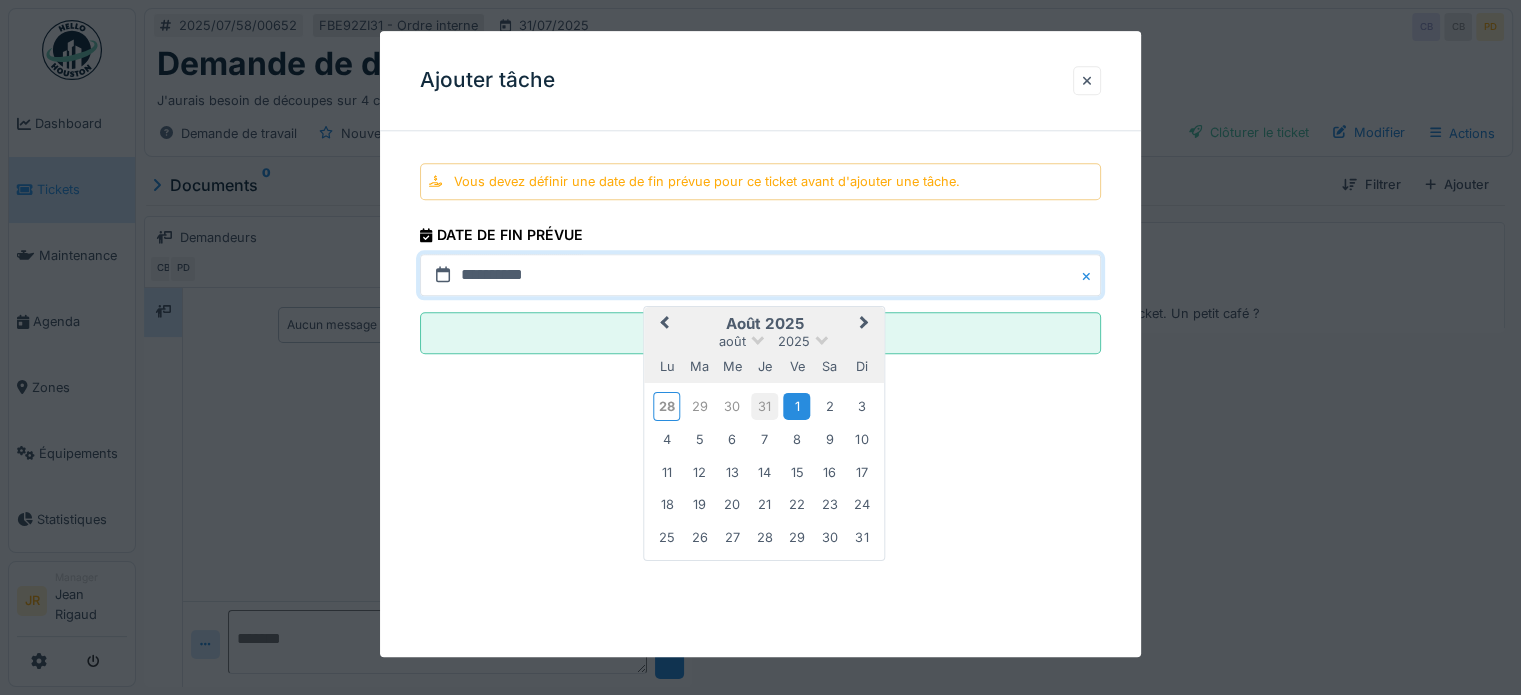 click on "31" at bounding box center (764, 406) 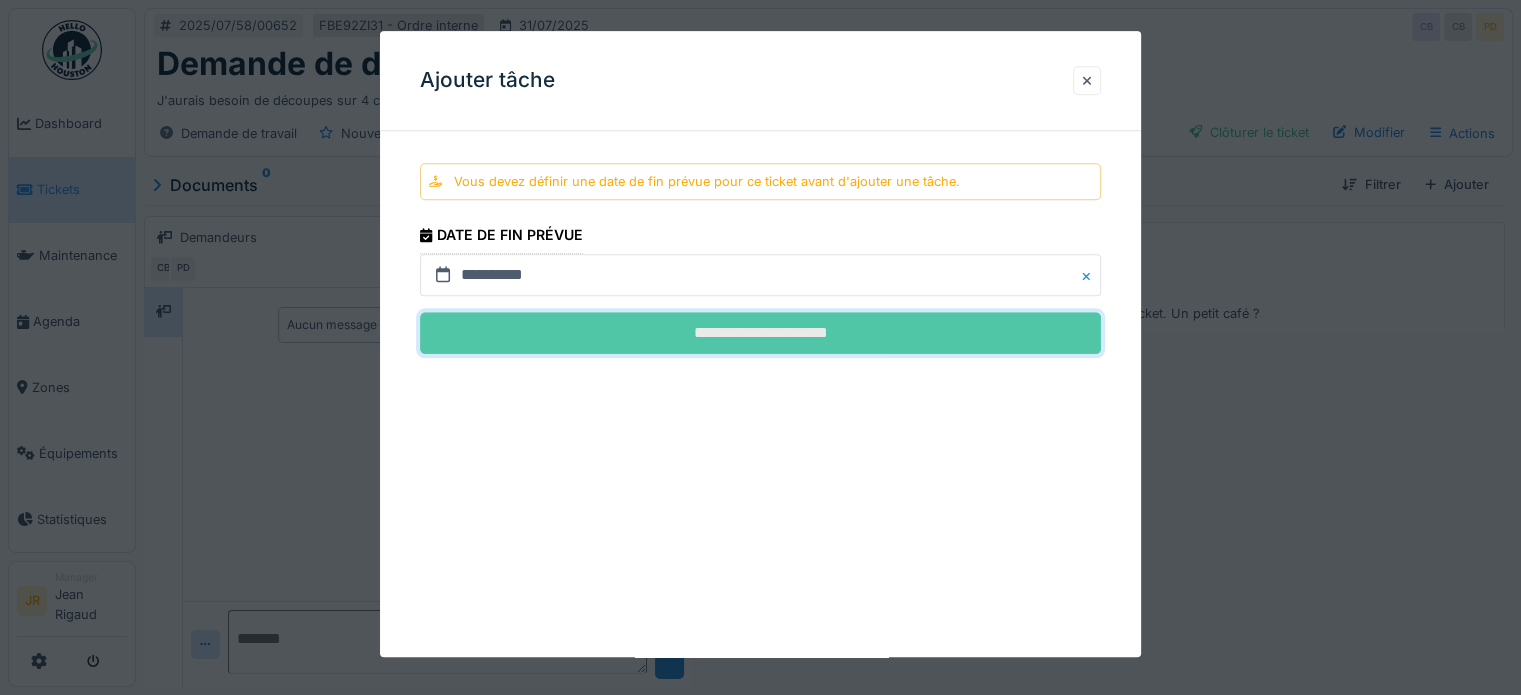 click on "**********" at bounding box center [760, 334] 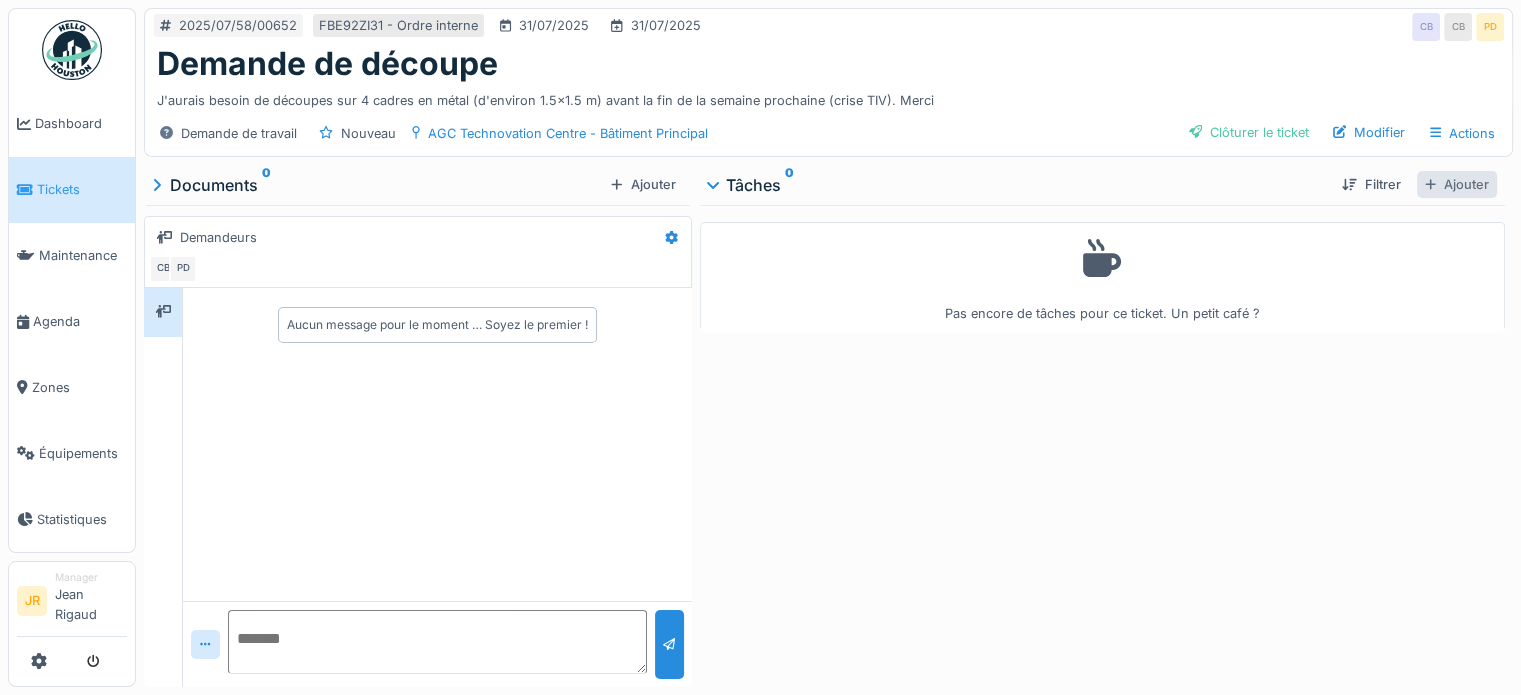 click on "Ajouter" at bounding box center [1457, 184] 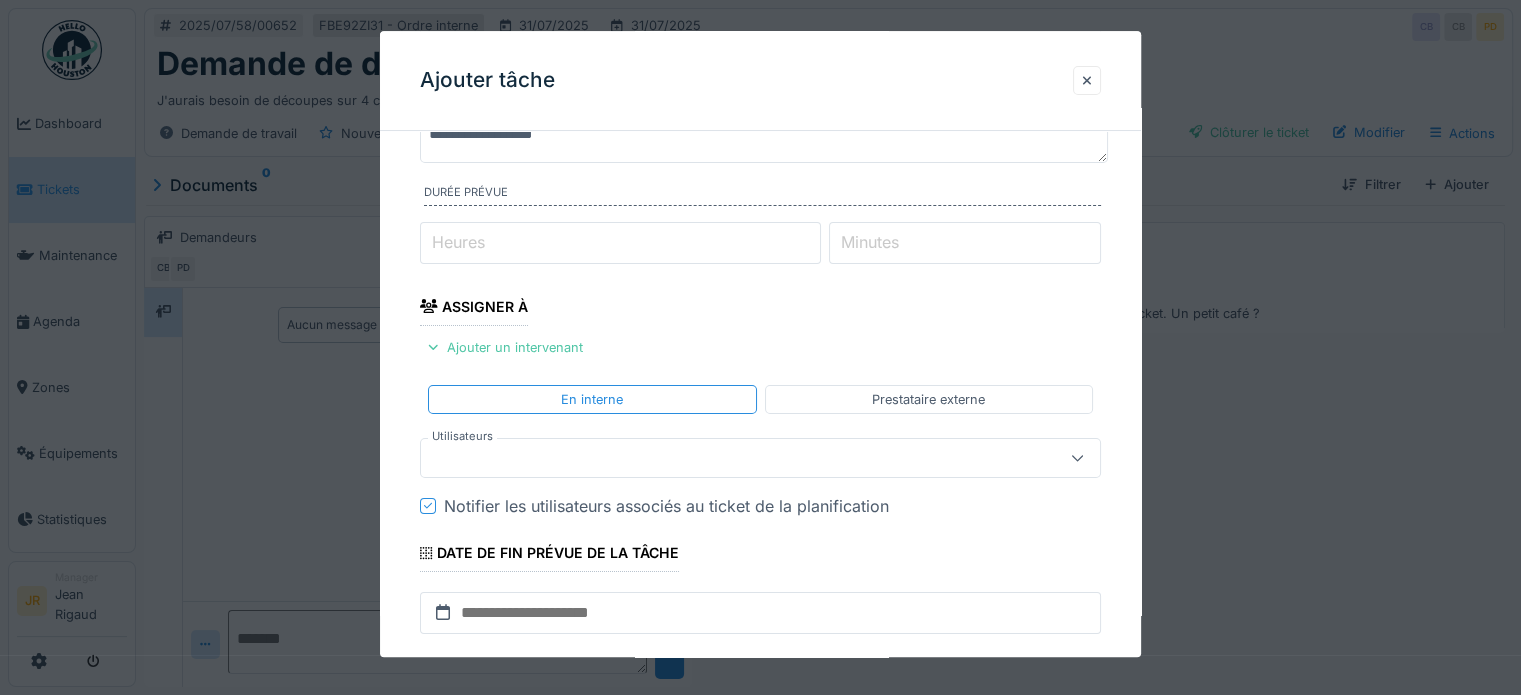 scroll, scrollTop: 200, scrollLeft: 0, axis: vertical 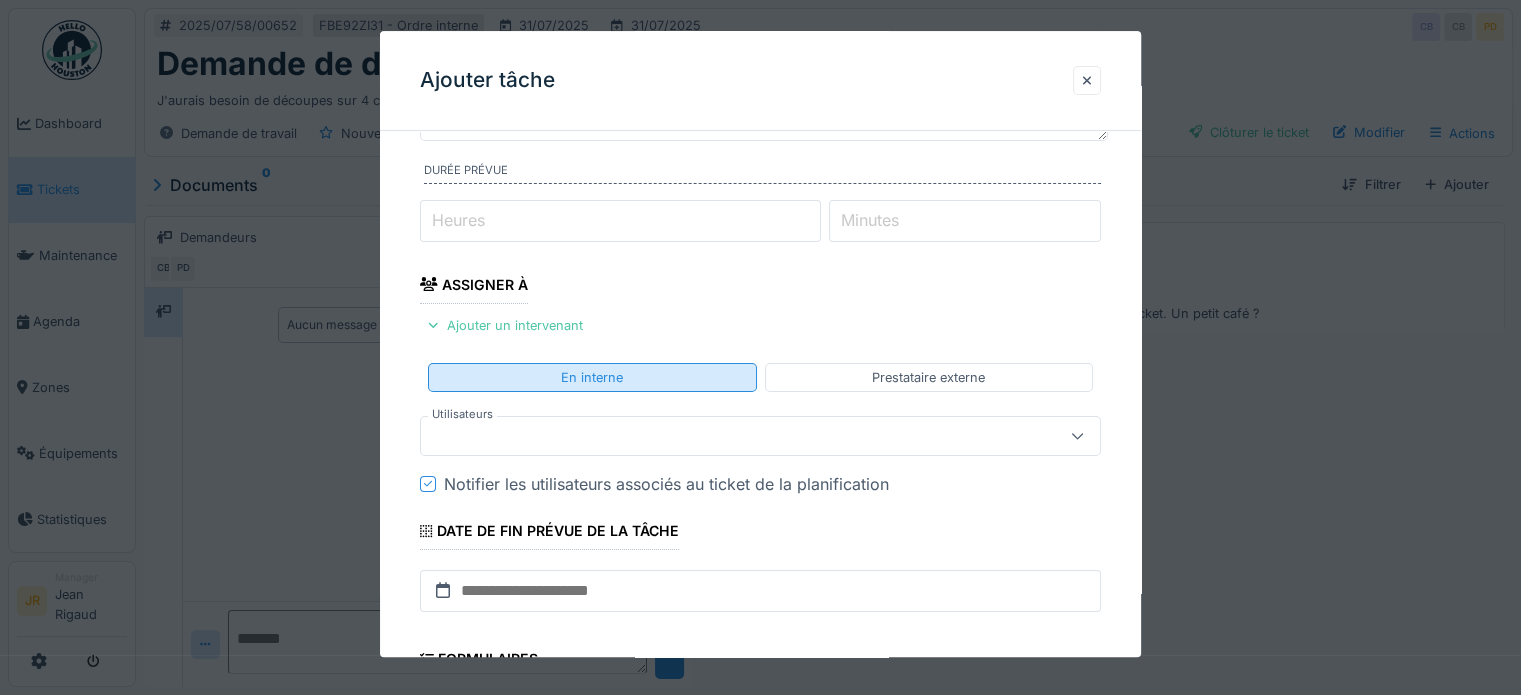 click on "En interne" at bounding box center [592, 377] 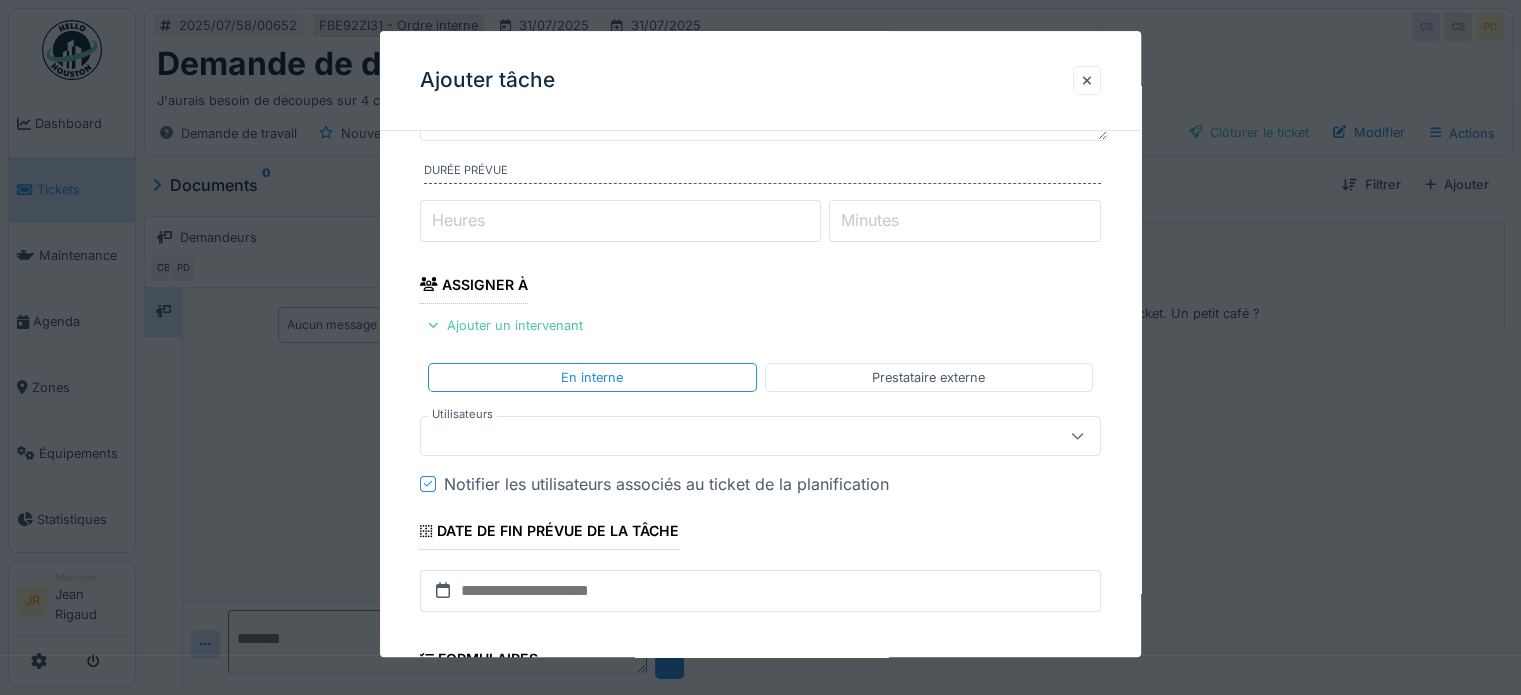 click at bounding box center [726, 436] 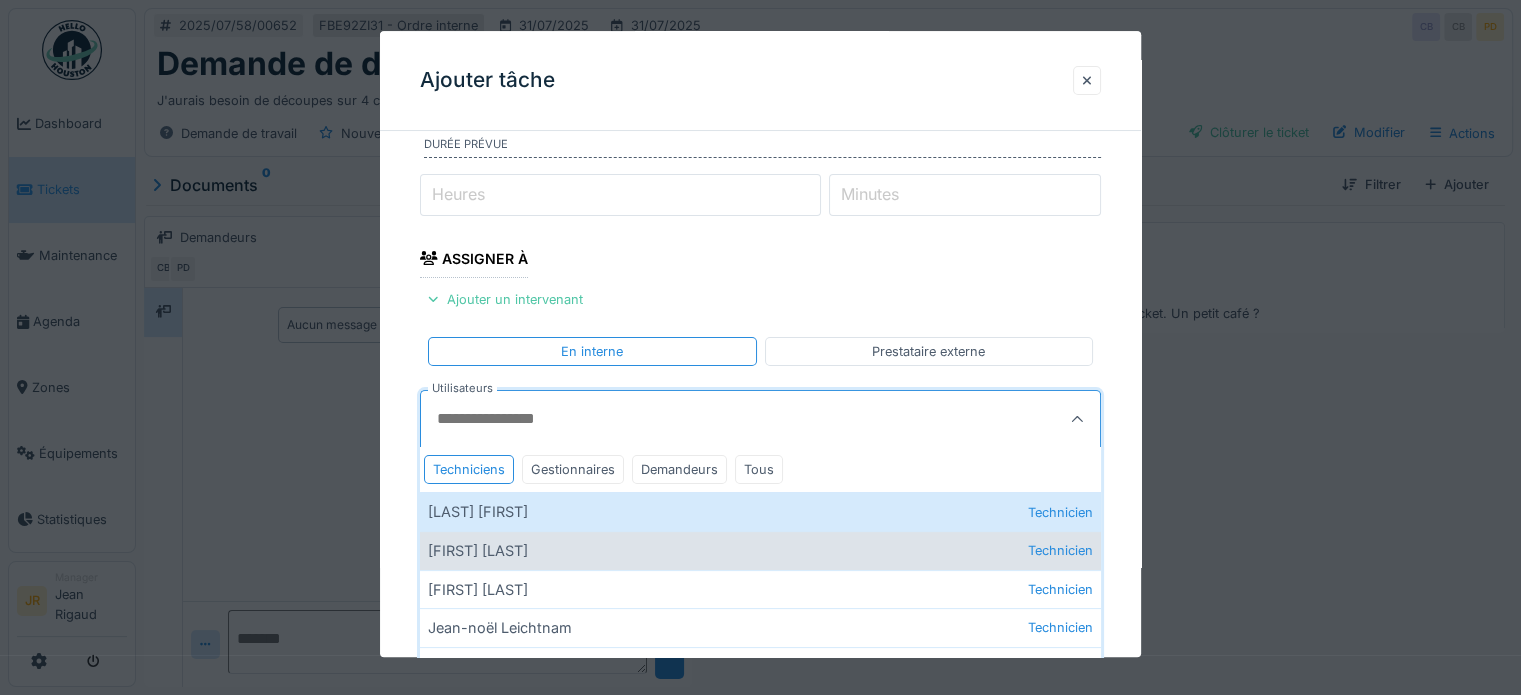 scroll, scrollTop: 300, scrollLeft: 0, axis: vertical 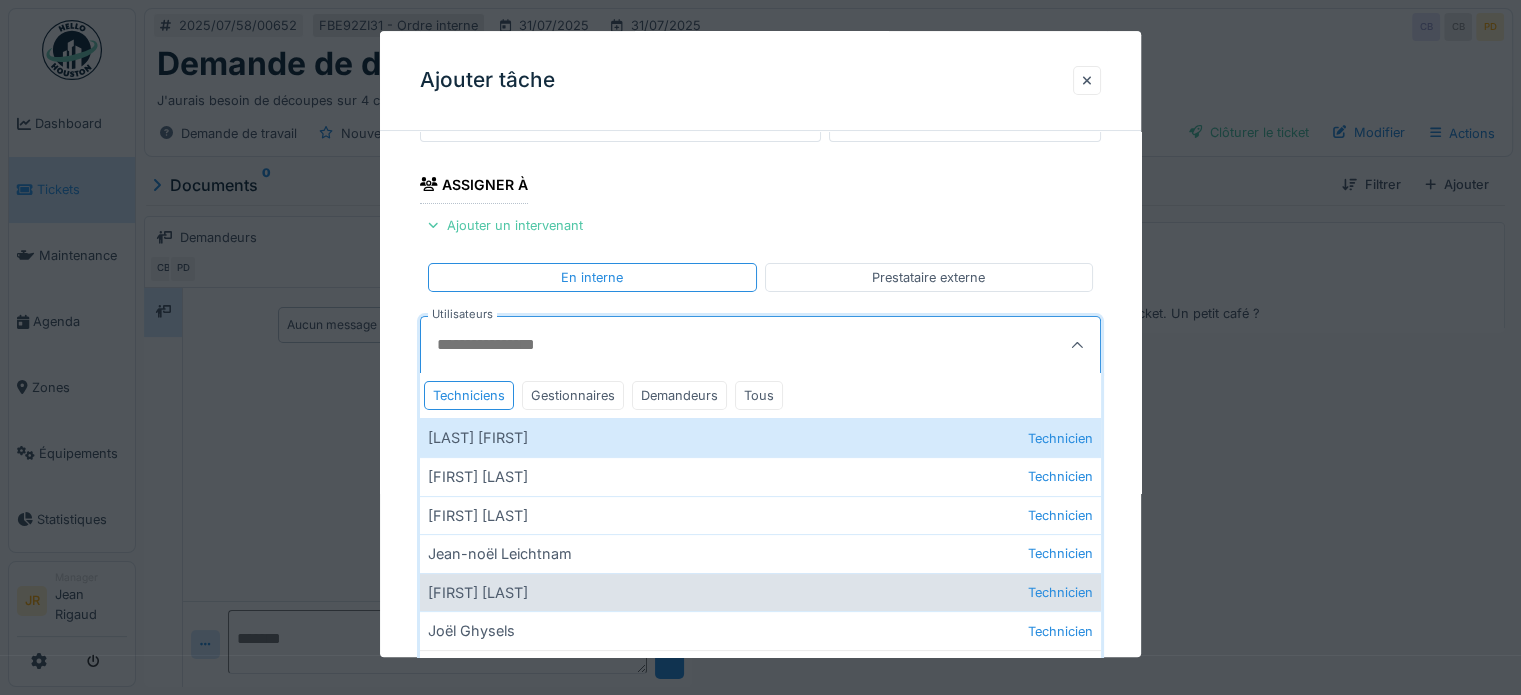 click on "Jérémie Pellichero   Technicien" at bounding box center [760, 592] 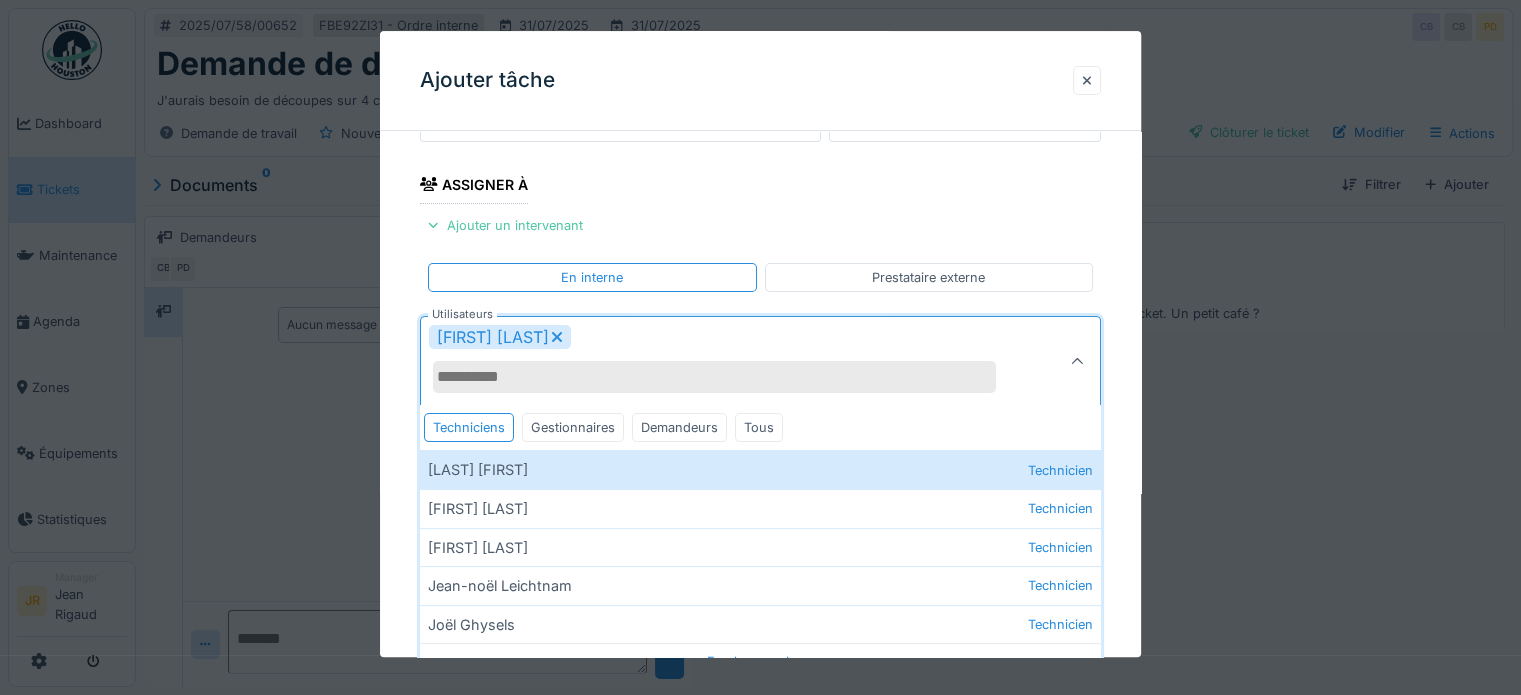 click on "**********" at bounding box center (760, 432) 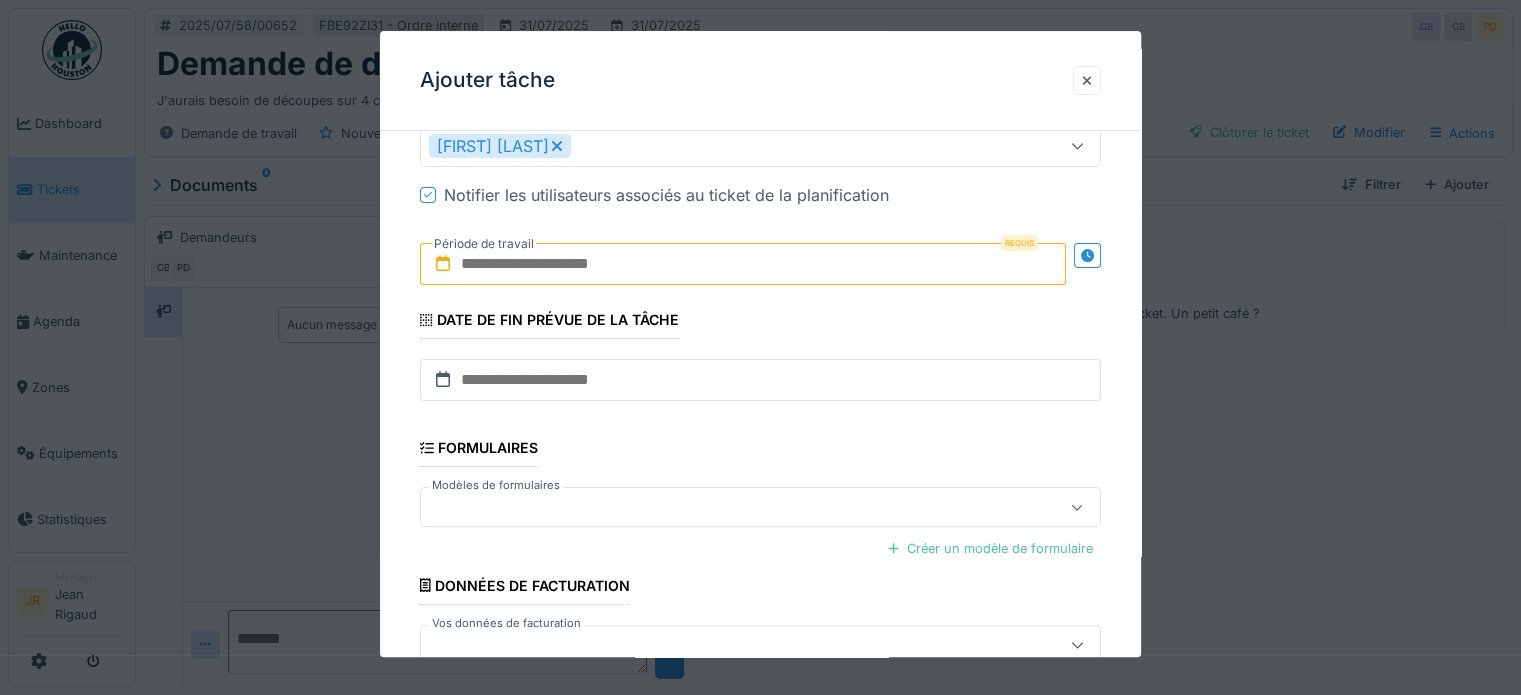 scroll, scrollTop: 500, scrollLeft: 0, axis: vertical 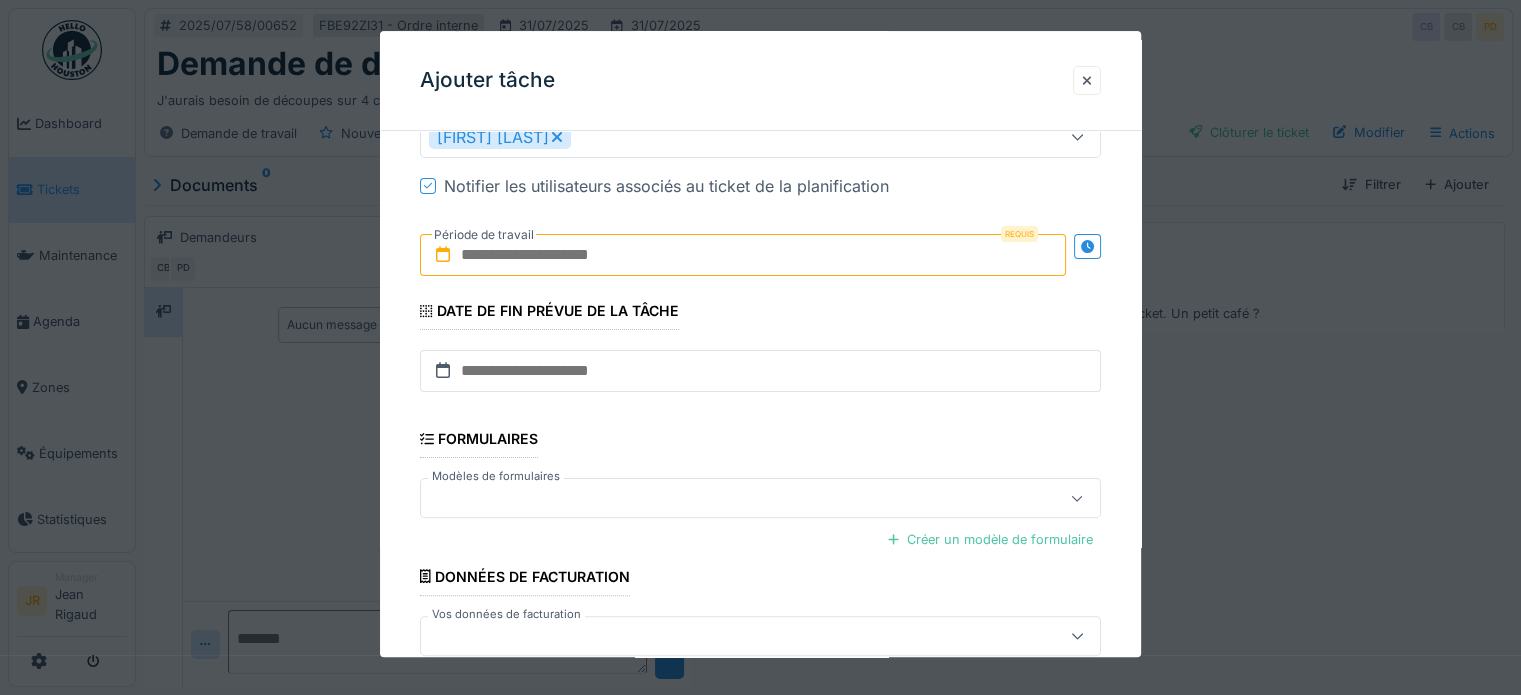 click at bounding box center (743, 255) 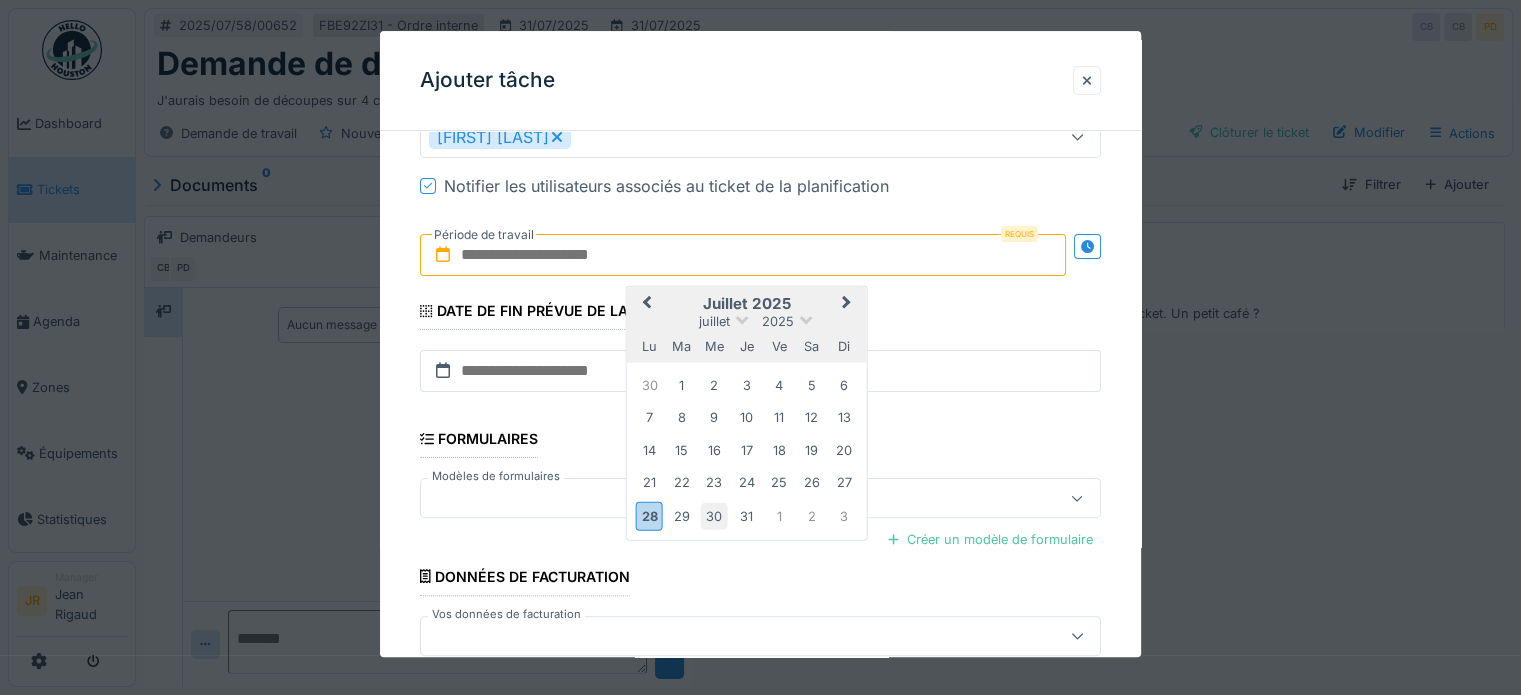 click on "30" at bounding box center (714, 516) 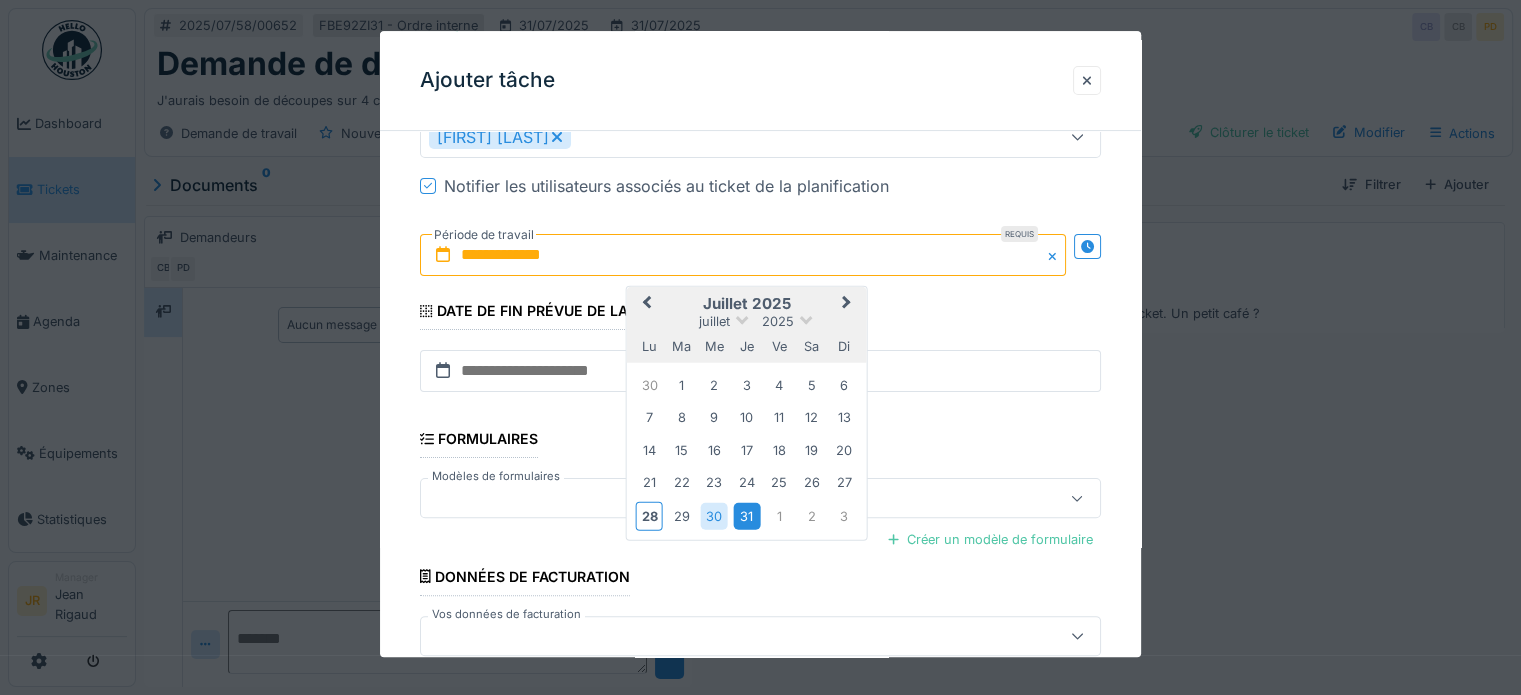 click on "31" at bounding box center [746, 516] 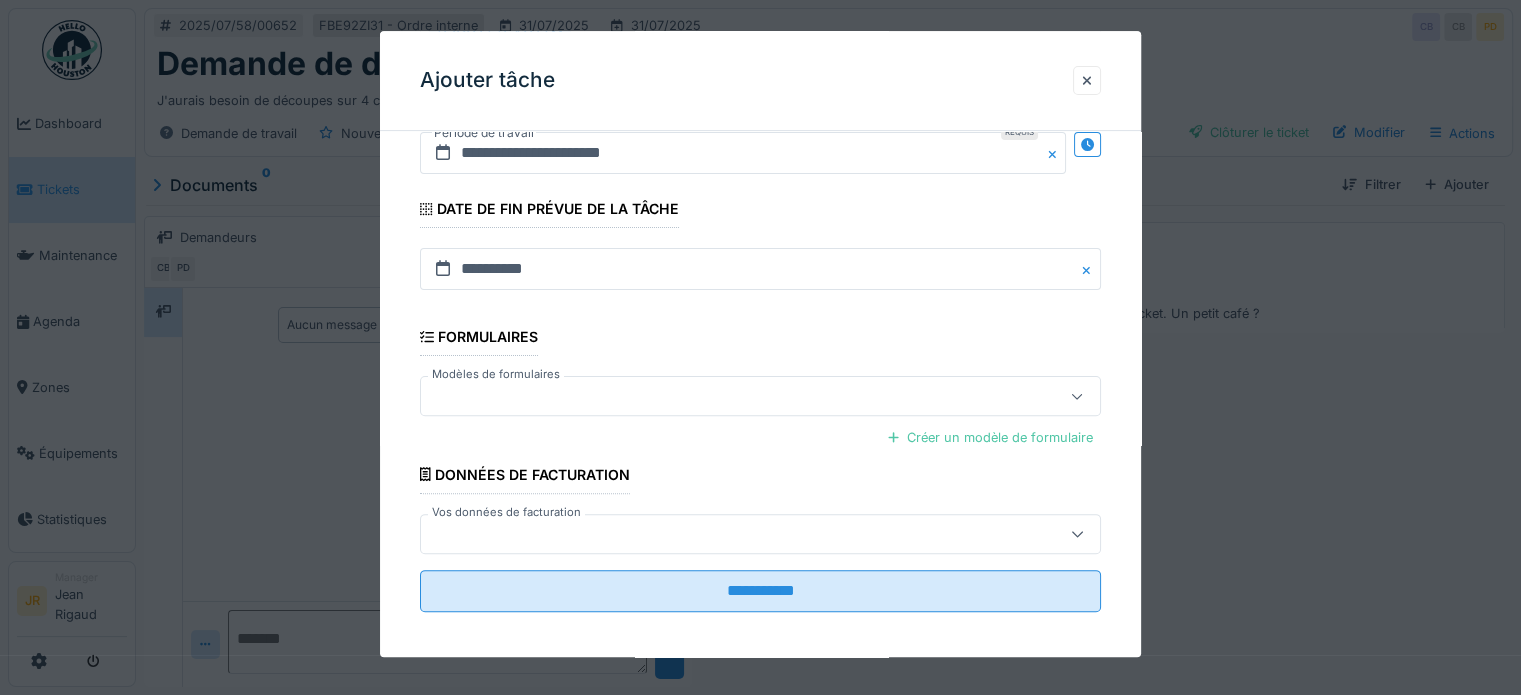 scroll, scrollTop: 608, scrollLeft: 0, axis: vertical 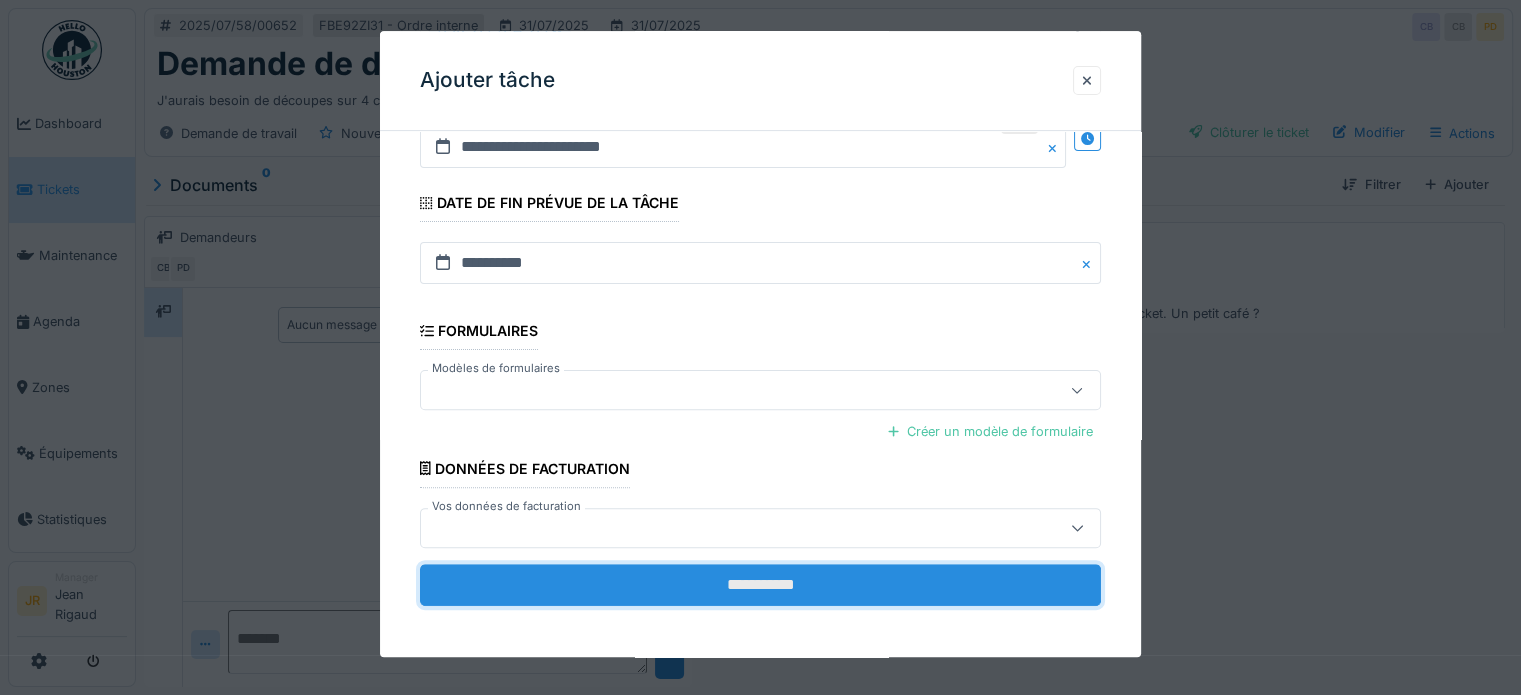 click on "**********" at bounding box center (760, 585) 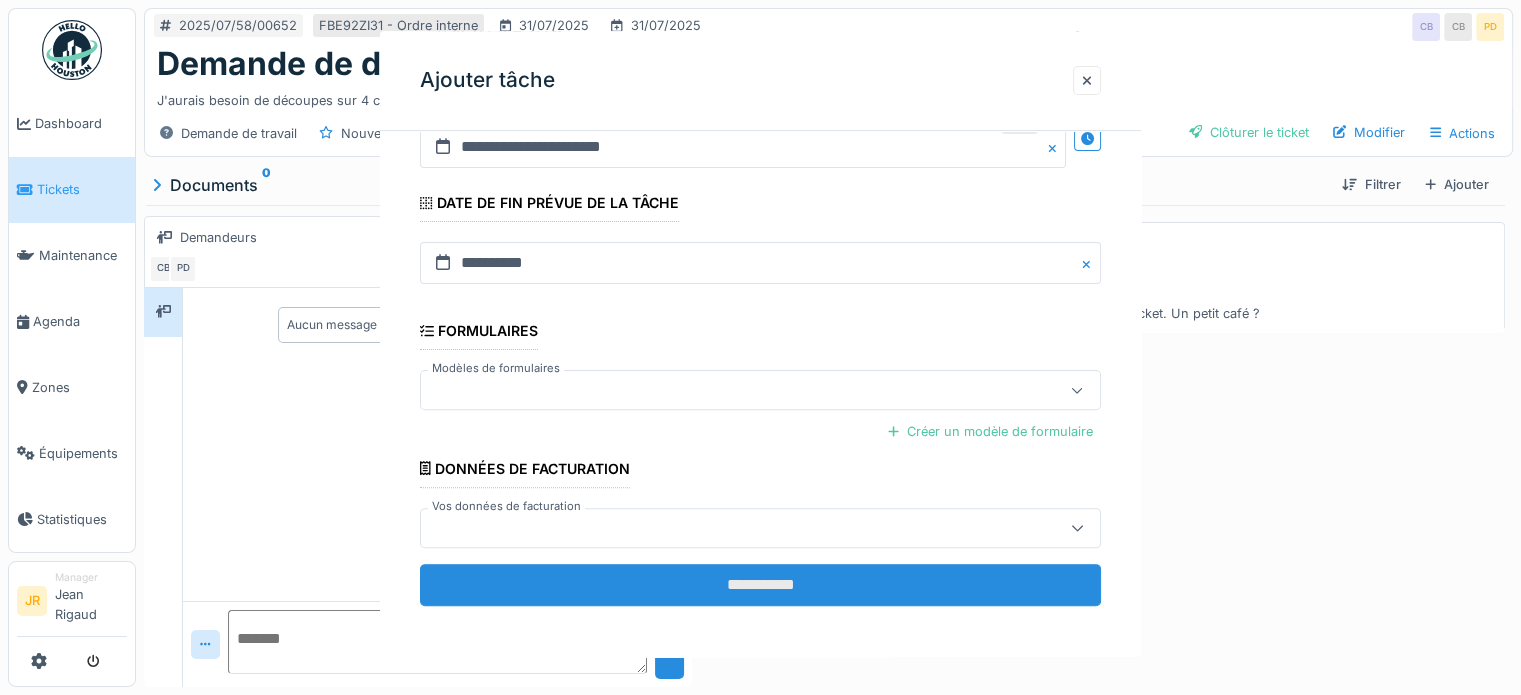 scroll, scrollTop: 0, scrollLeft: 0, axis: both 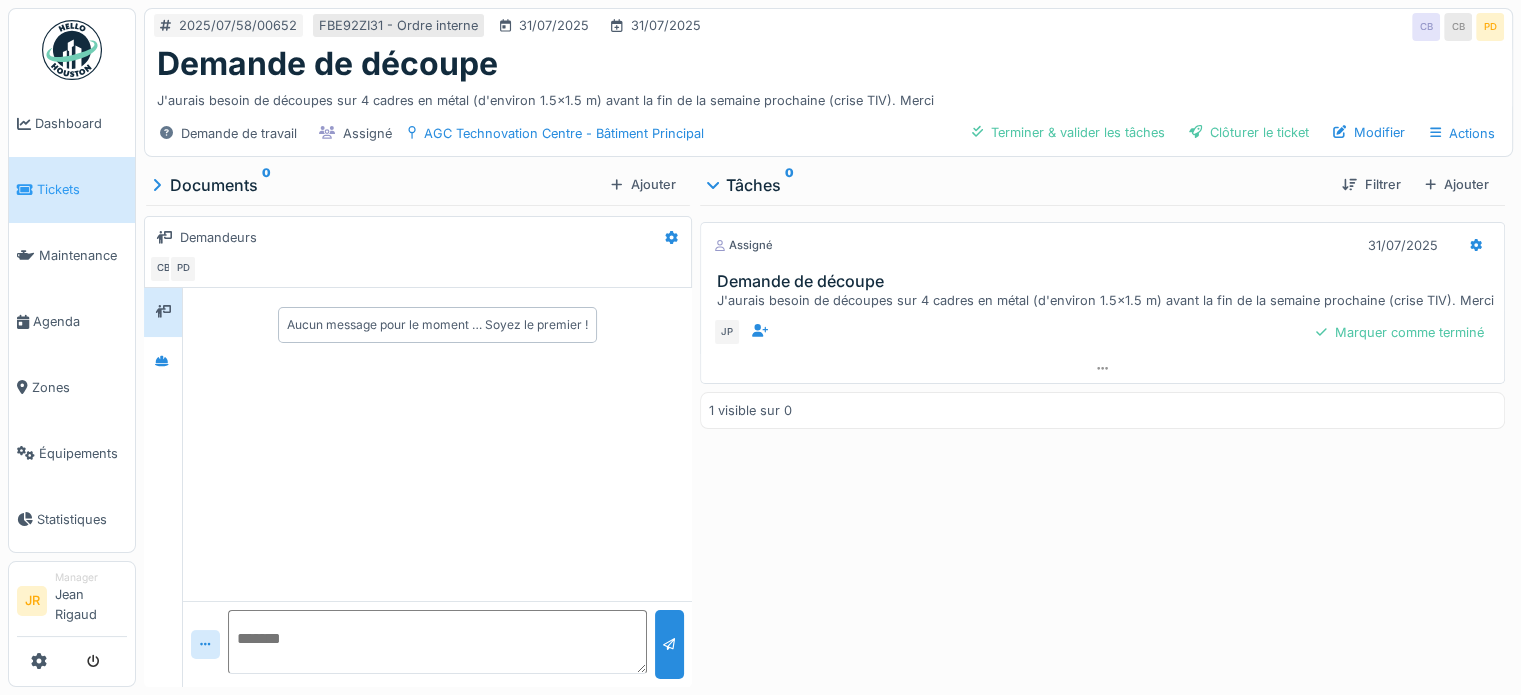click at bounding box center [72, 50] 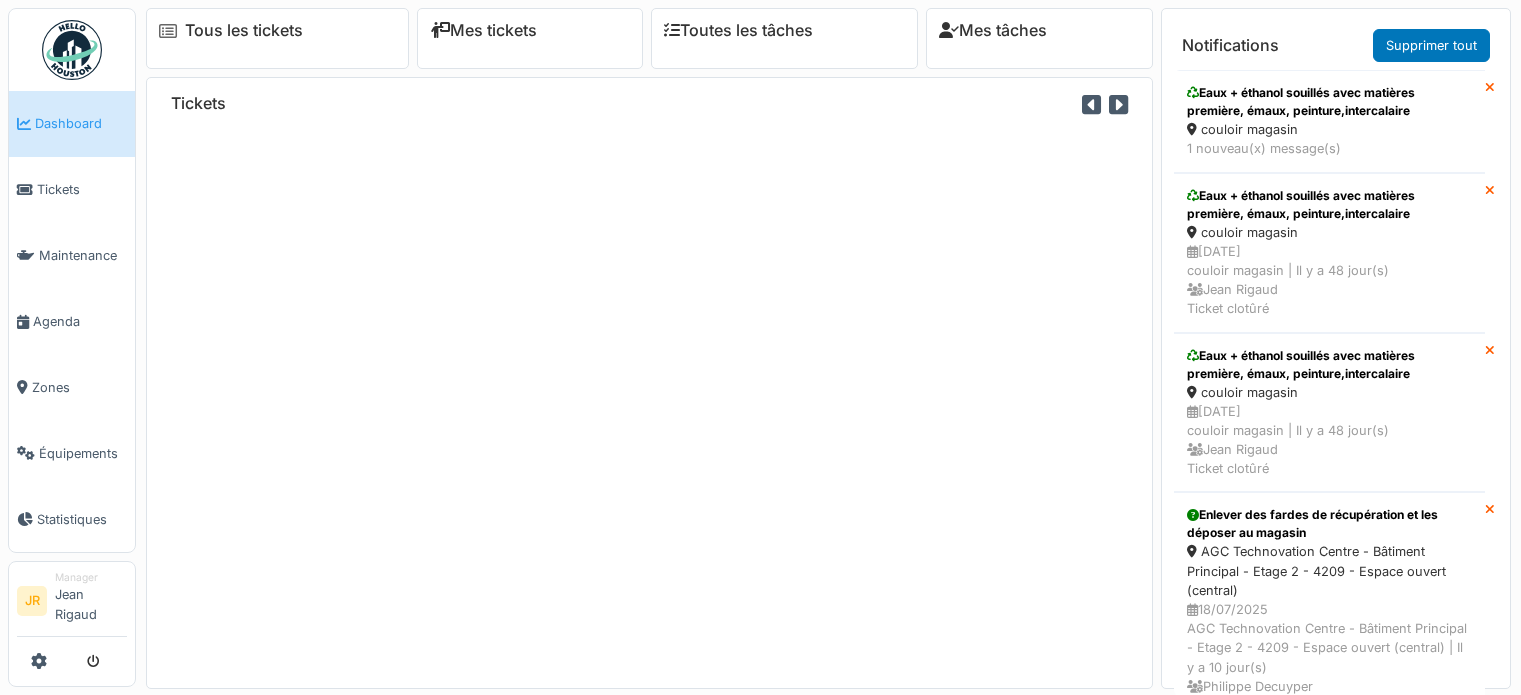 scroll, scrollTop: 0, scrollLeft: 0, axis: both 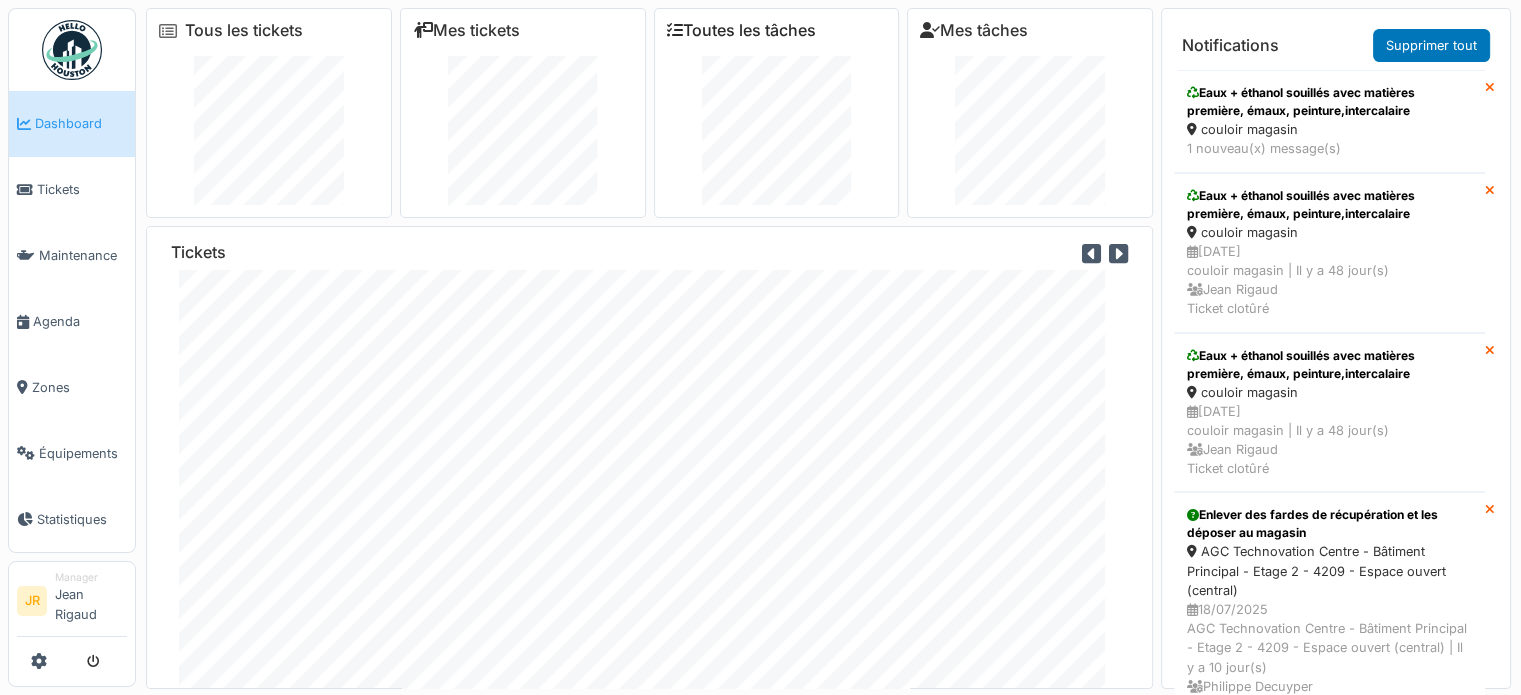 click on "Toutes les tâches" at bounding box center [741, 30] 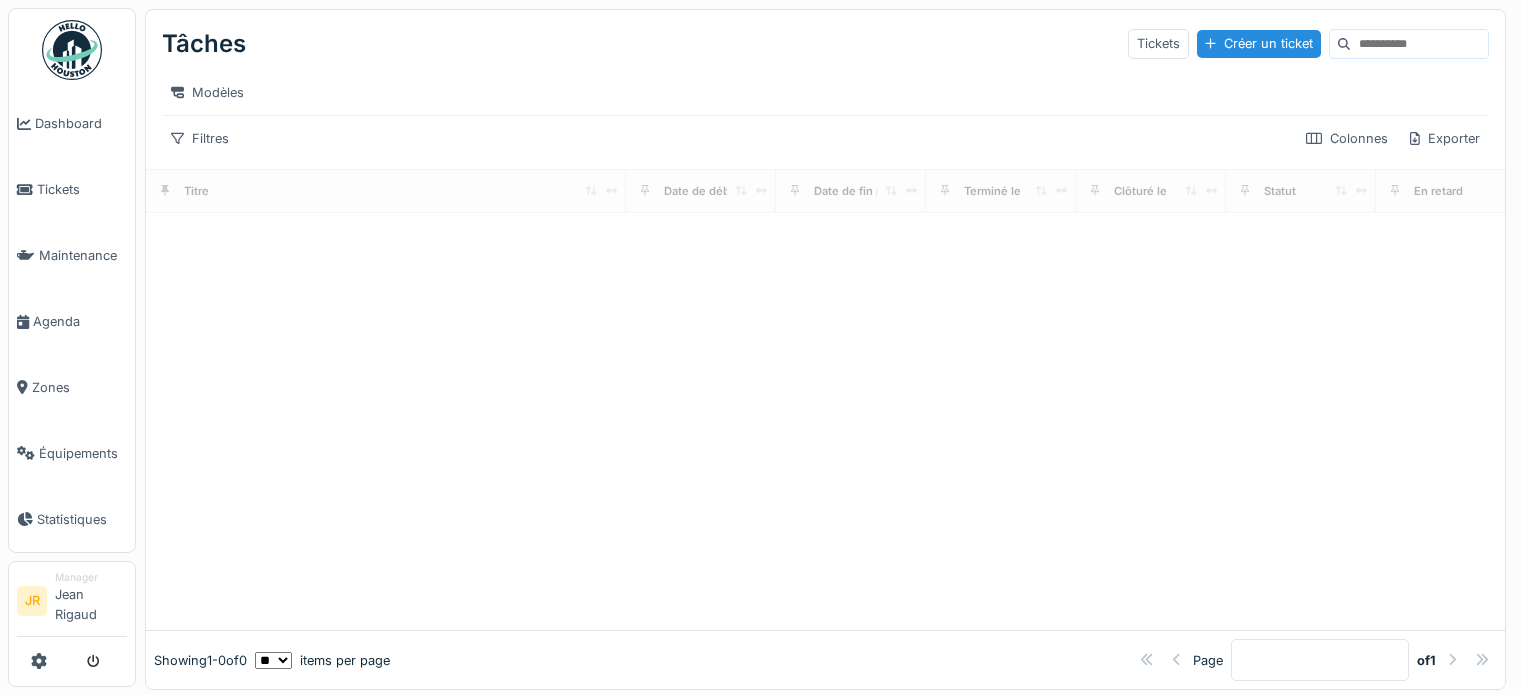 scroll, scrollTop: 0, scrollLeft: 0, axis: both 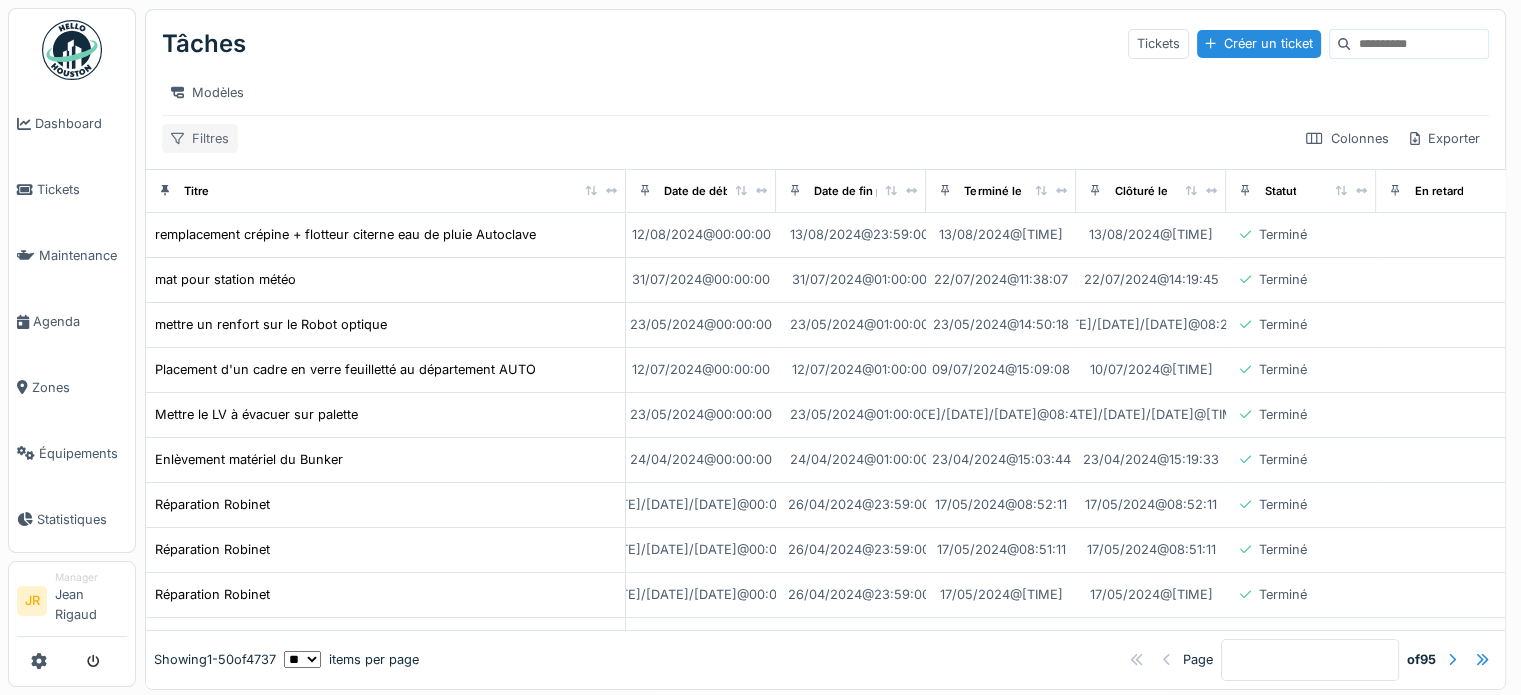 click on "Filtres" at bounding box center [200, 138] 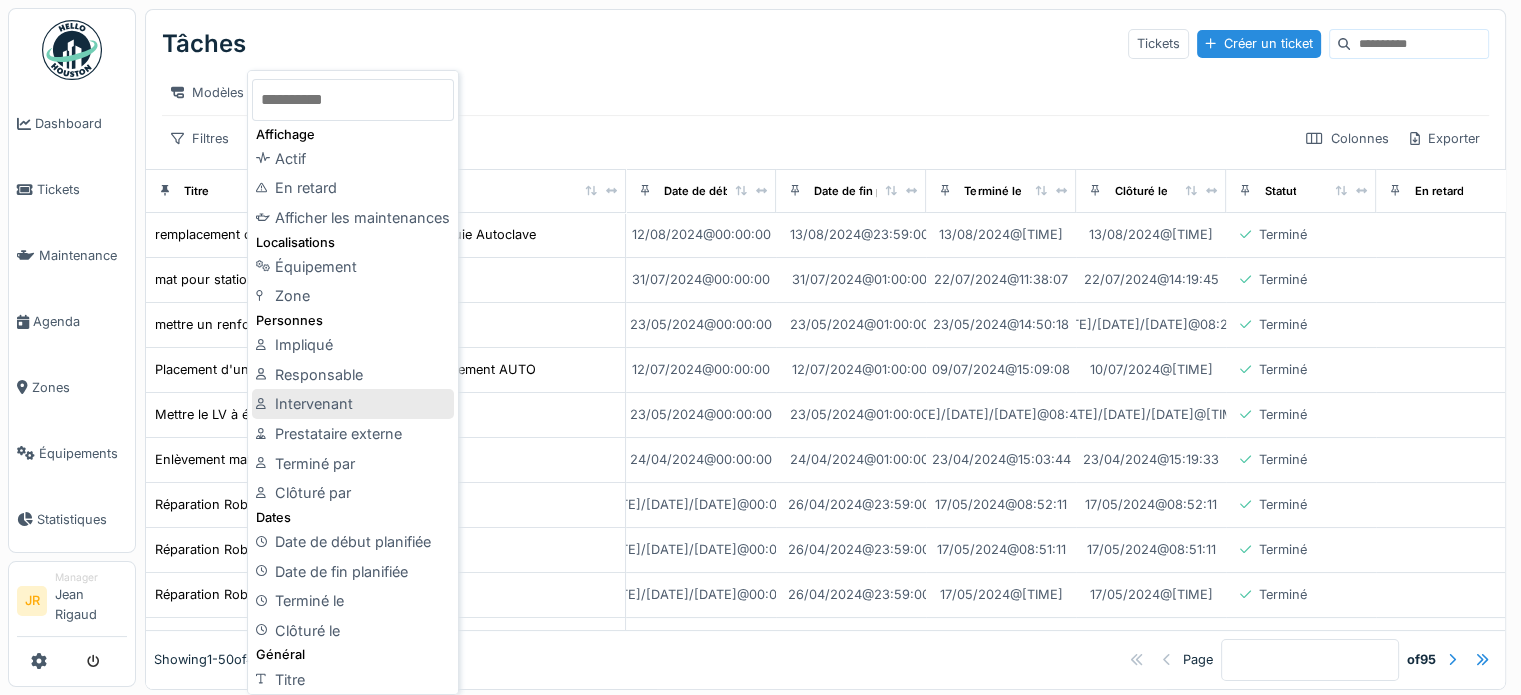 click on "Intervenant" at bounding box center [353, 404] 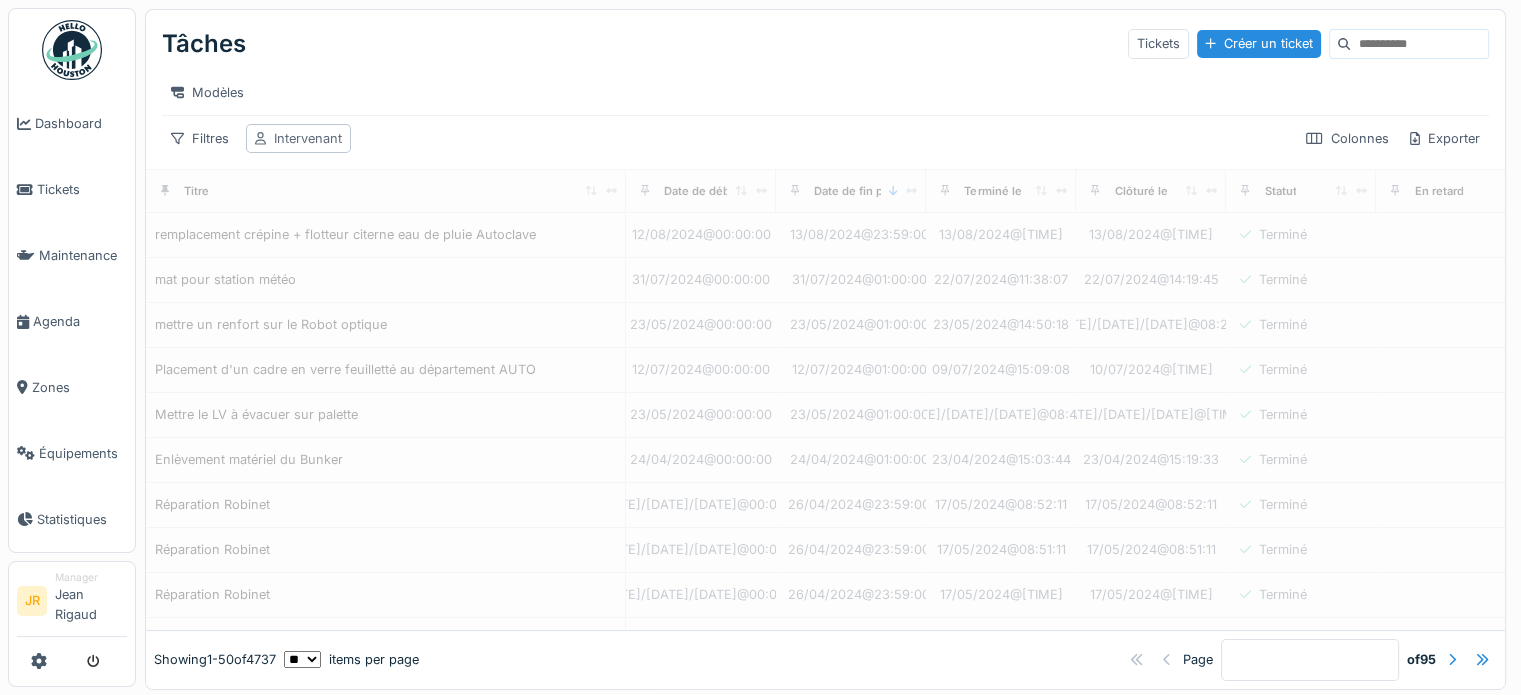 click on "Intervenant" at bounding box center [308, 138] 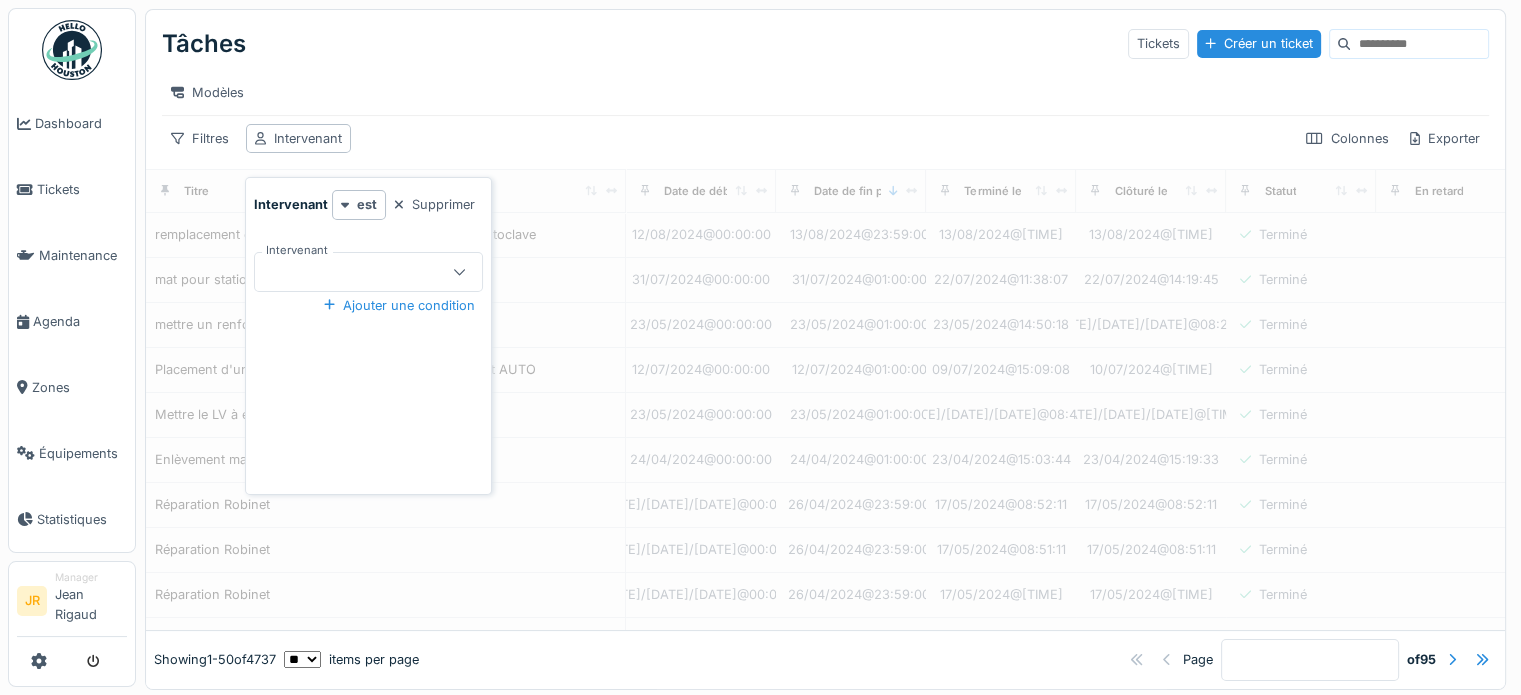 click at bounding box center [357, 272] 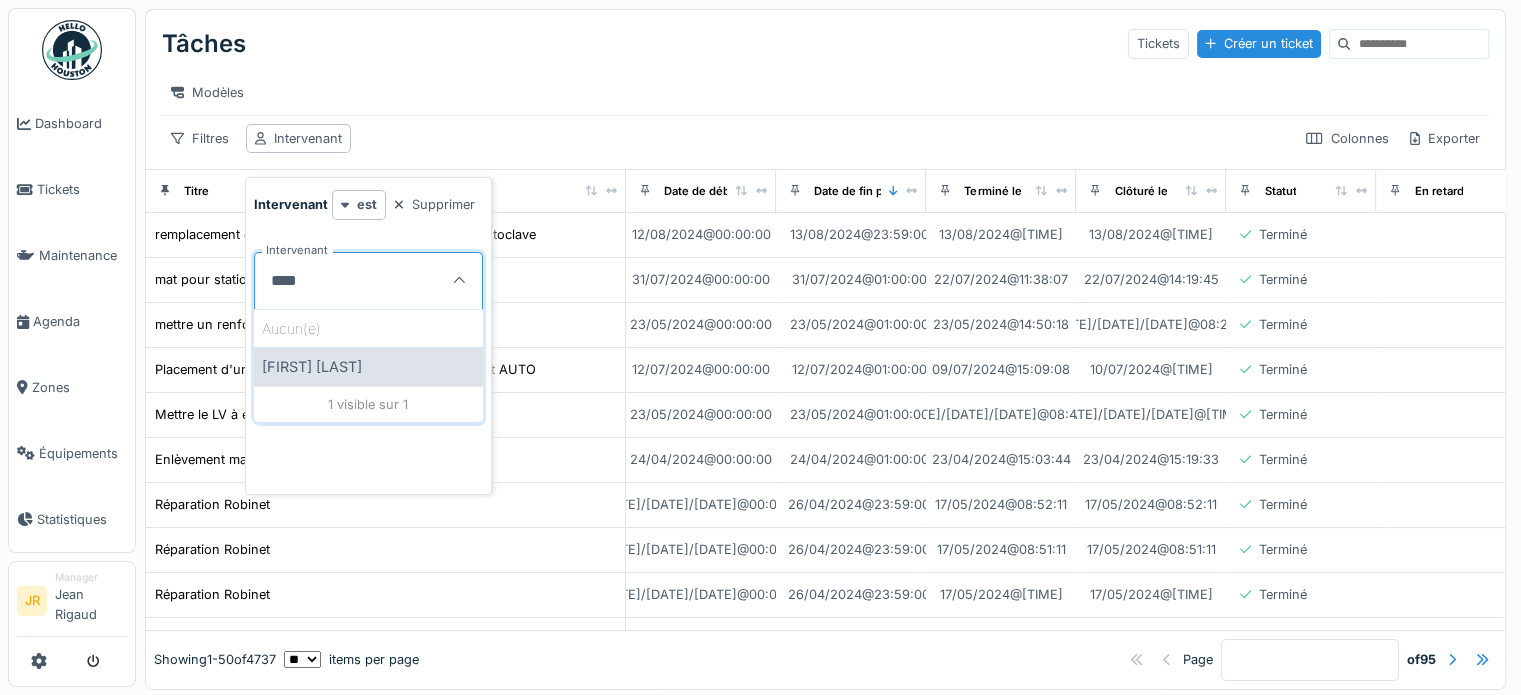type on "****" 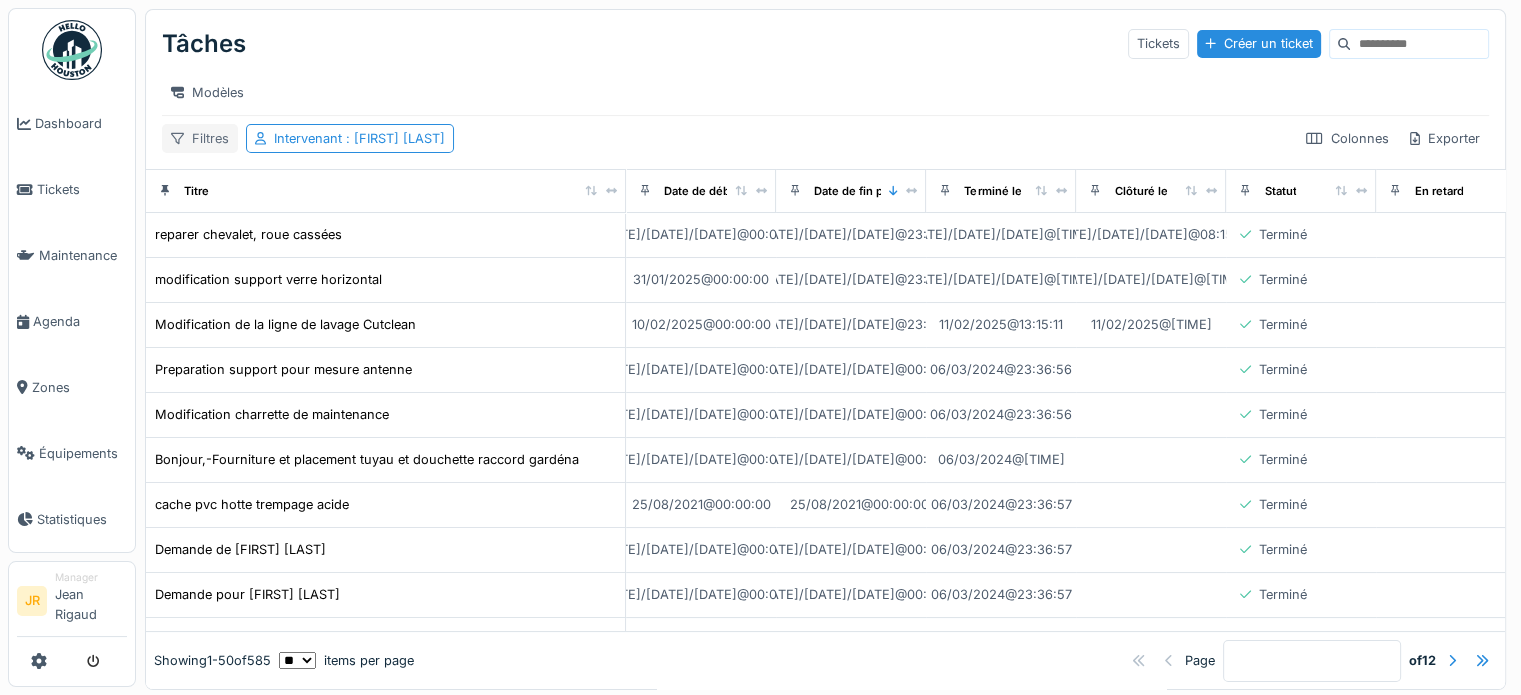 click on "Filtres" at bounding box center (200, 138) 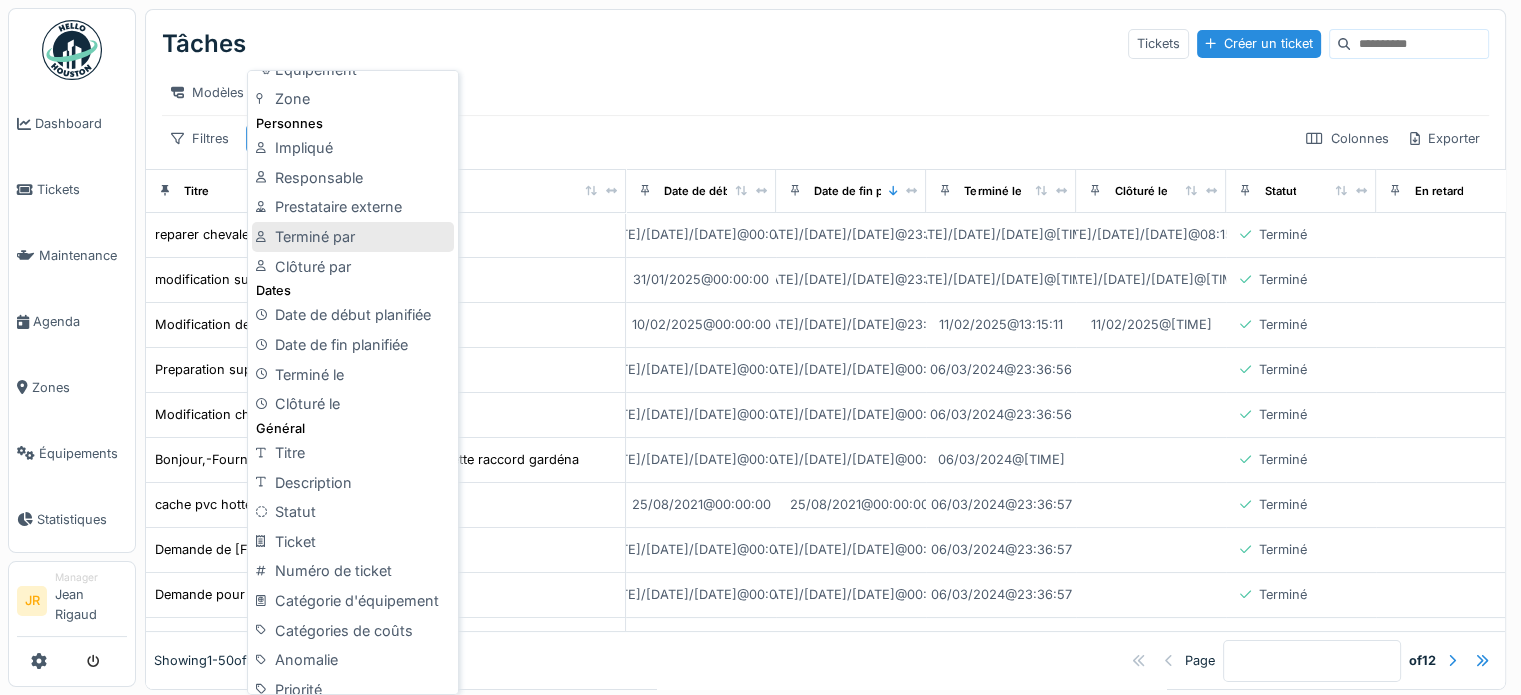 scroll, scrollTop: 200, scrollLeft: 0, axis: vertical 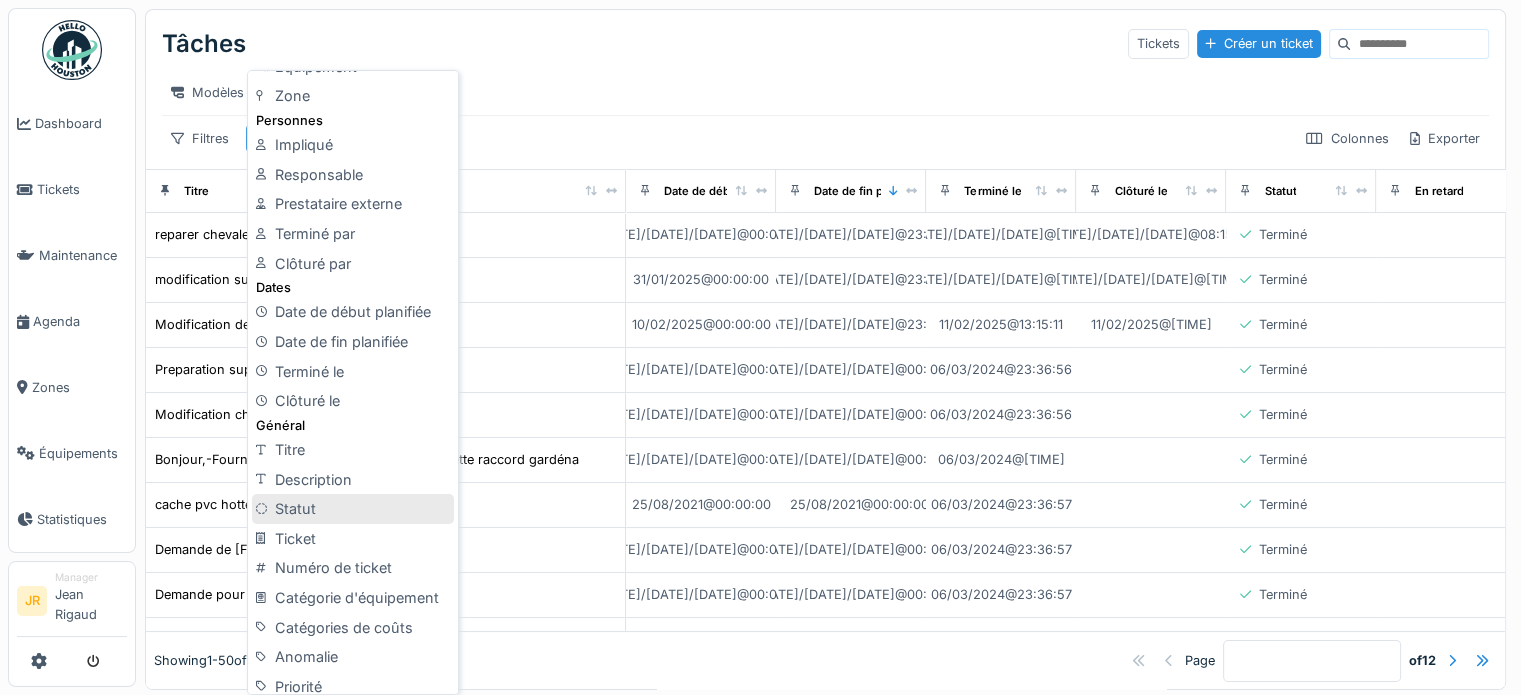 click on "Statut" at bounding box center [353, 509] 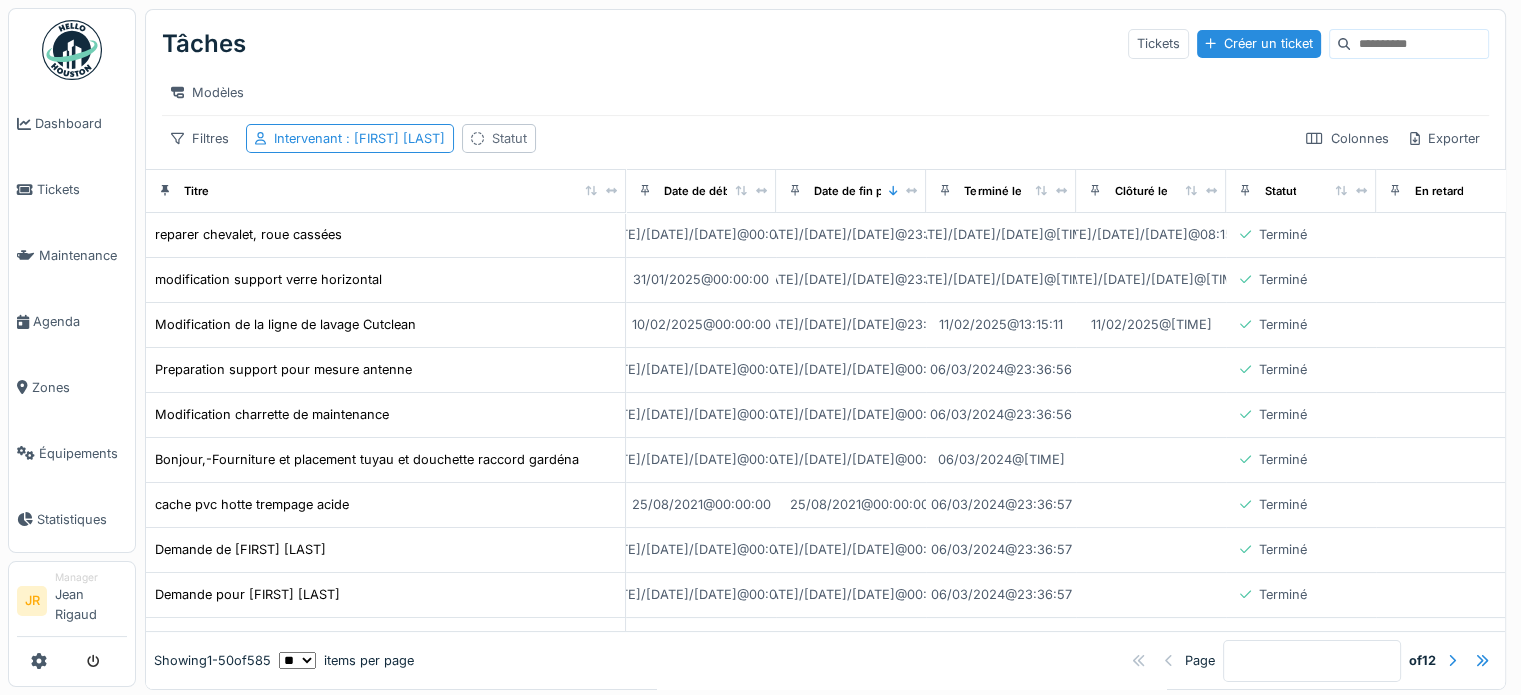click on "Statut" at bounding box center (509, 138) 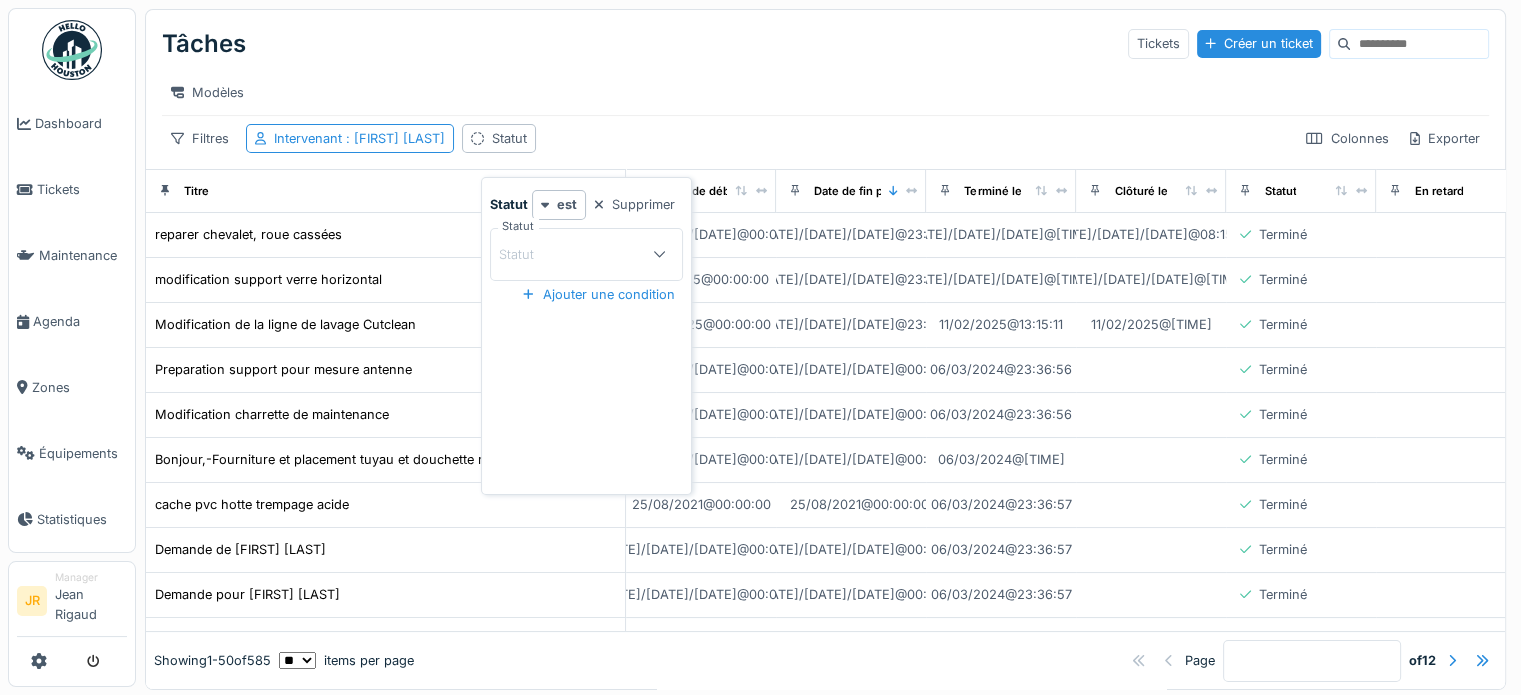 click on "Statut" at bounding box center (577, 254) 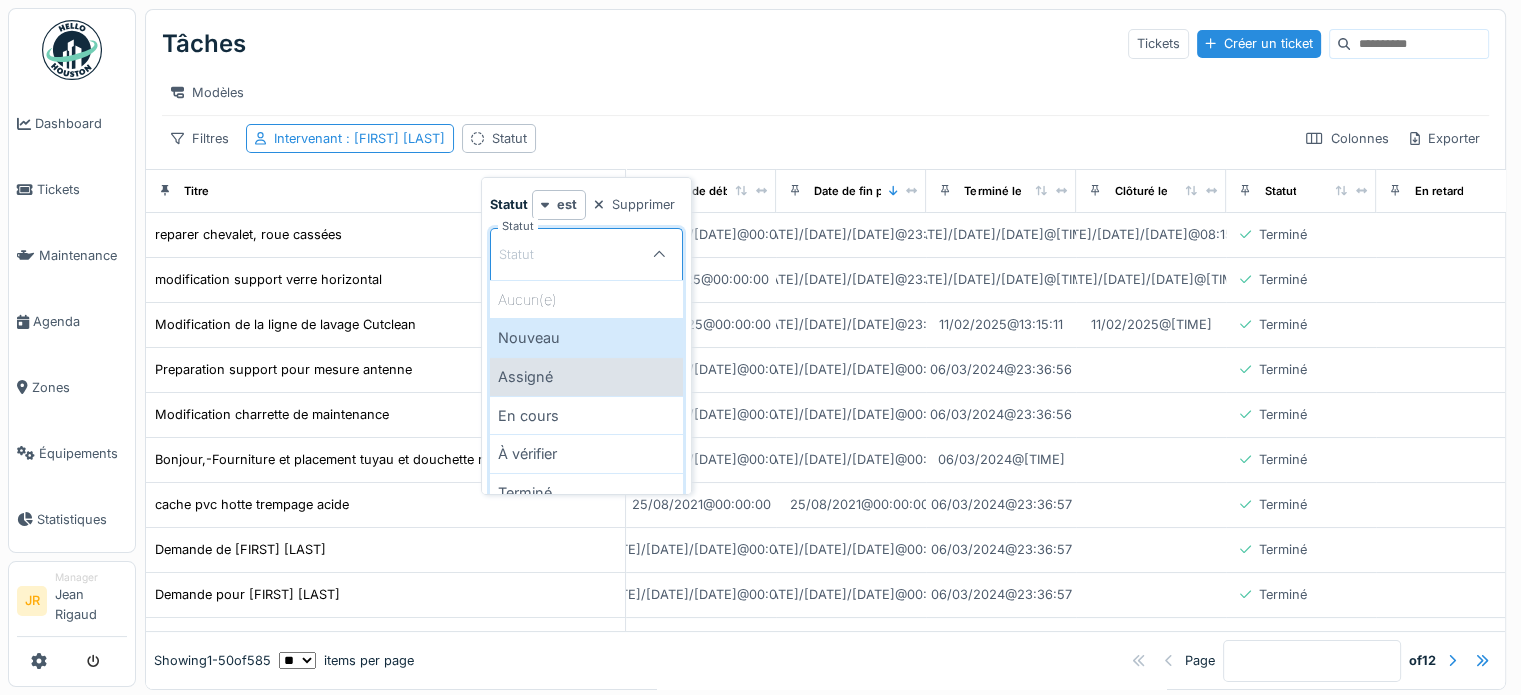 click on "Assigné" at bounding box center [586, 376] 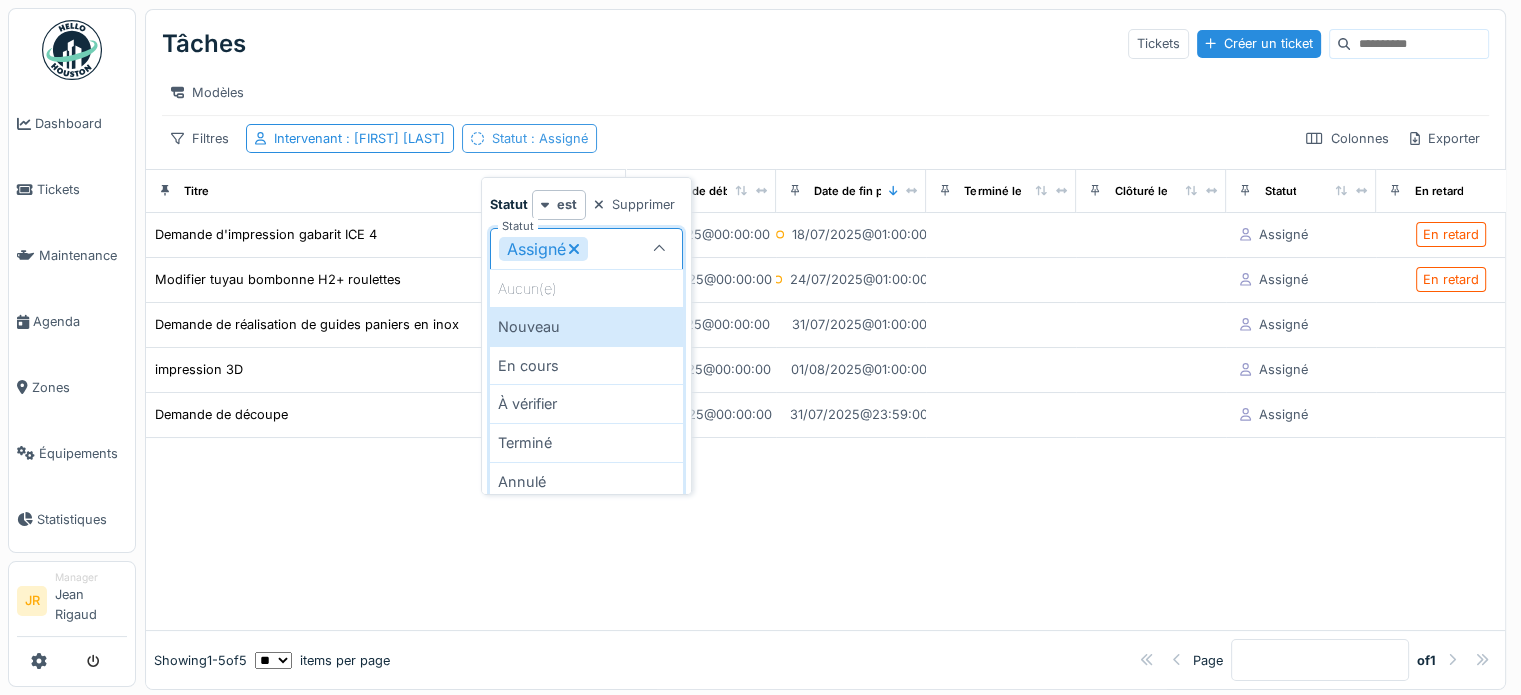 click on "Statut   :   Assigné" at bounding box center [540, 138] 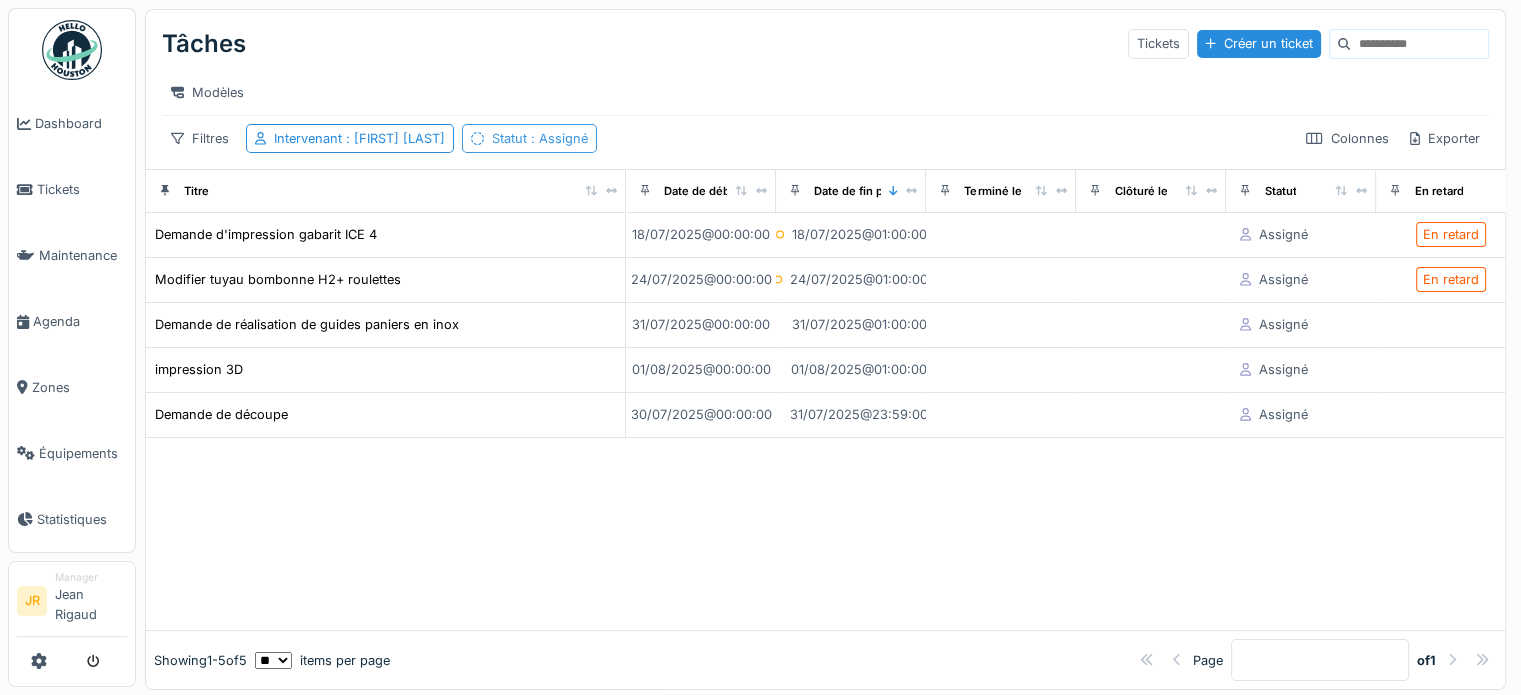 click on ":   Assigné" at bounding box center [557, 138] 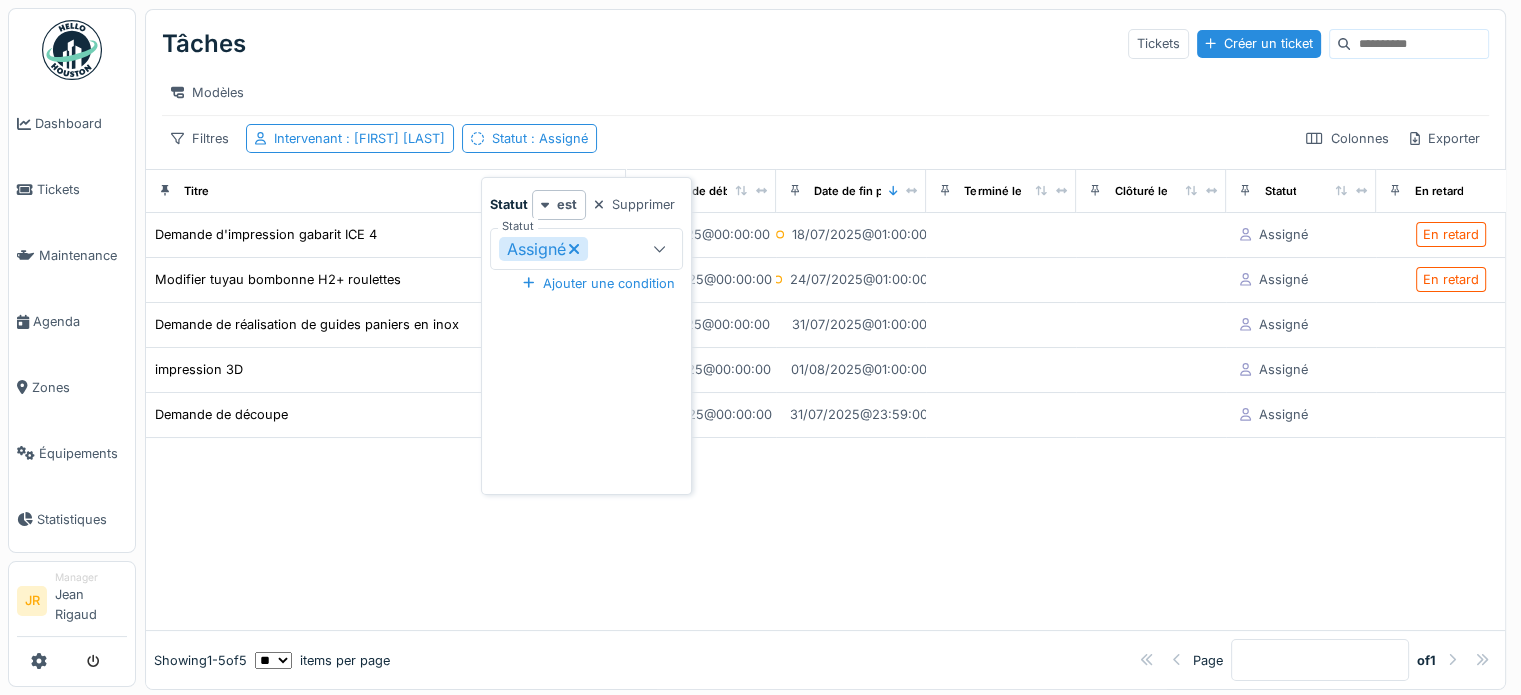 click on "Assigné" at bounding box center (577, 249) 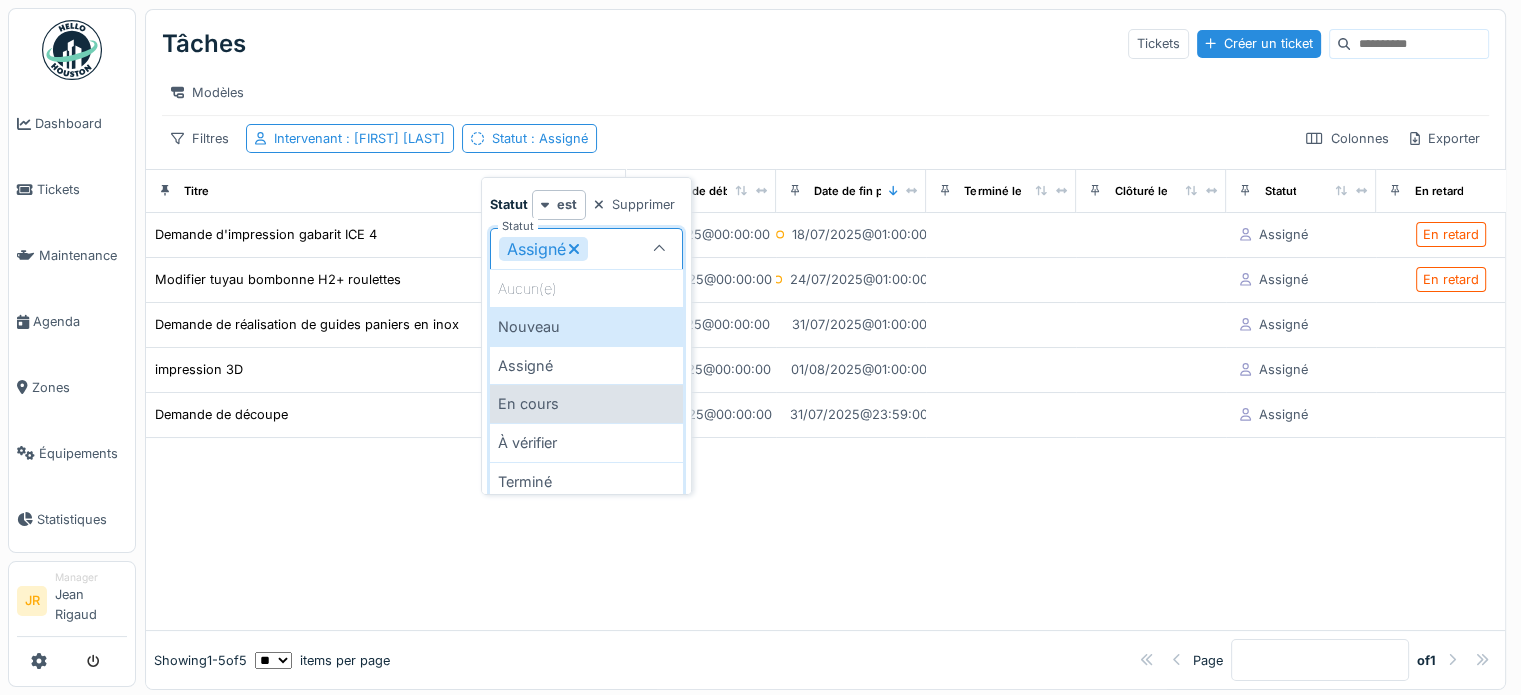click on "En cours" at bounding box center [586, 403] 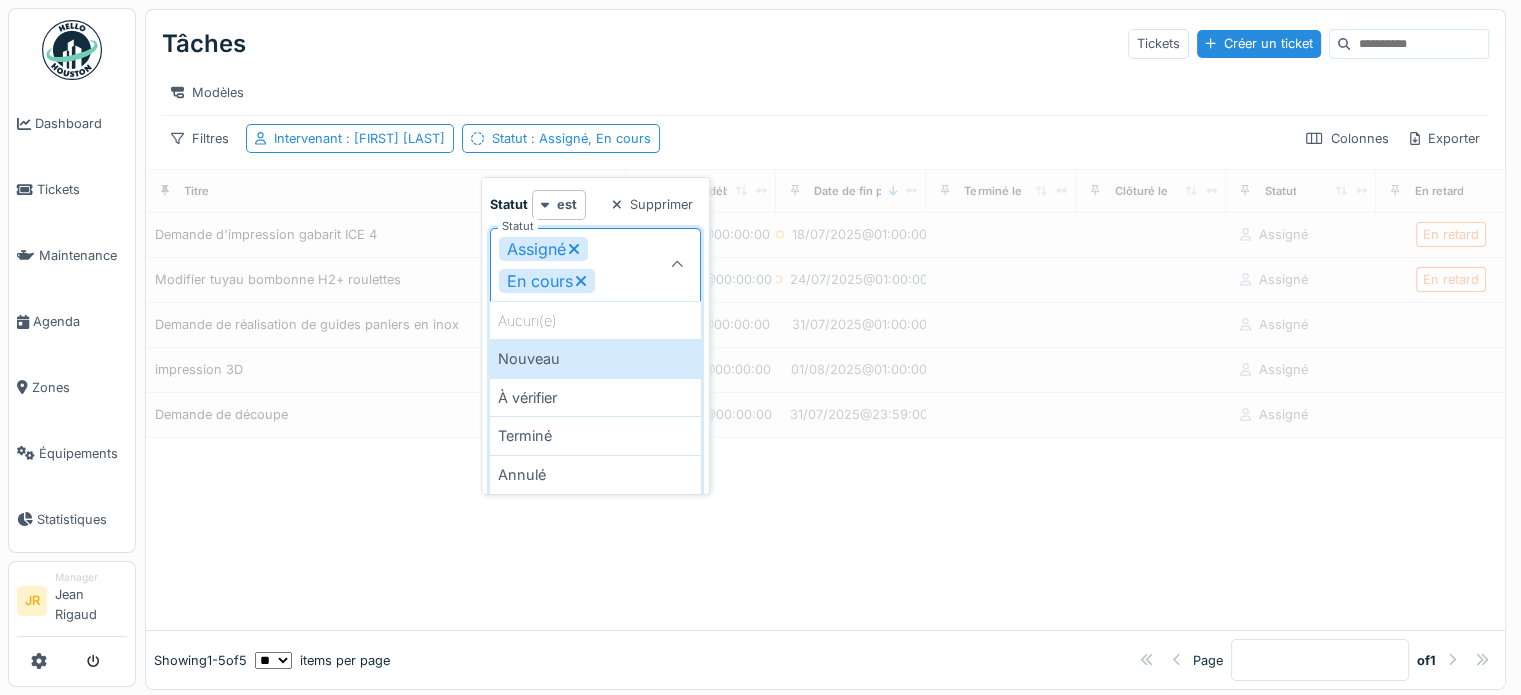 click on "Filtres Intervenant : [FIRST] [LAST] Statut : Assigné, En cours Colonnes Exporter" at bounding box center [825, 138] 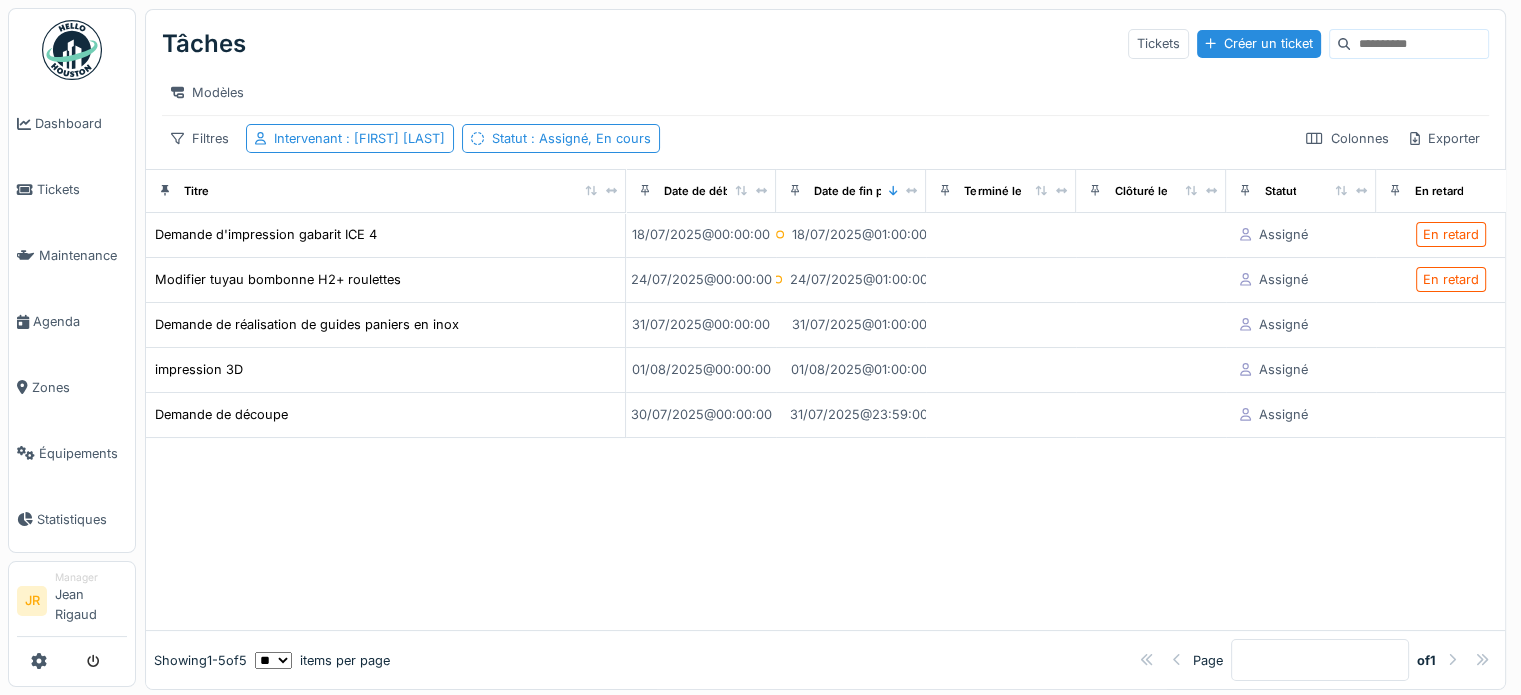 click at bounding box center (825, 534) 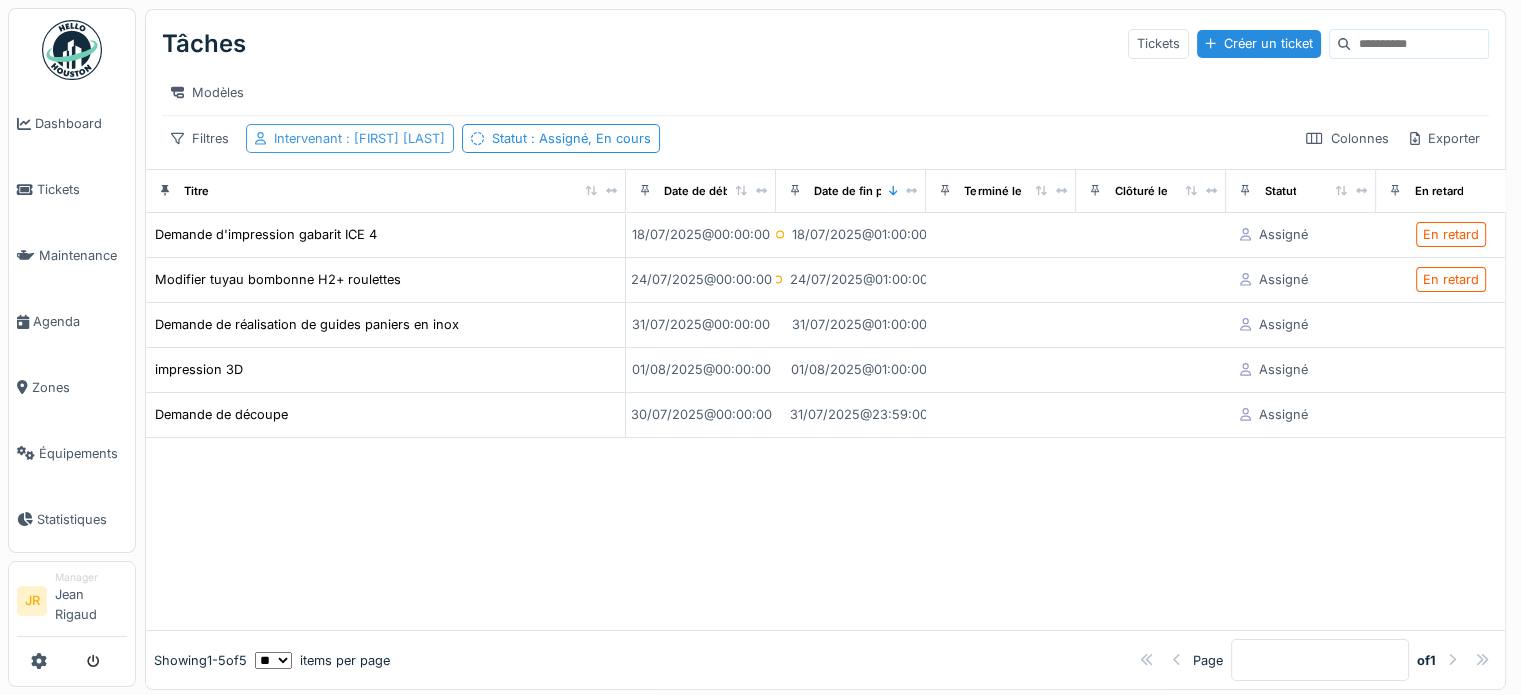 click on ":   [FIRST] [LAST]" at bounding box center (393, 138) 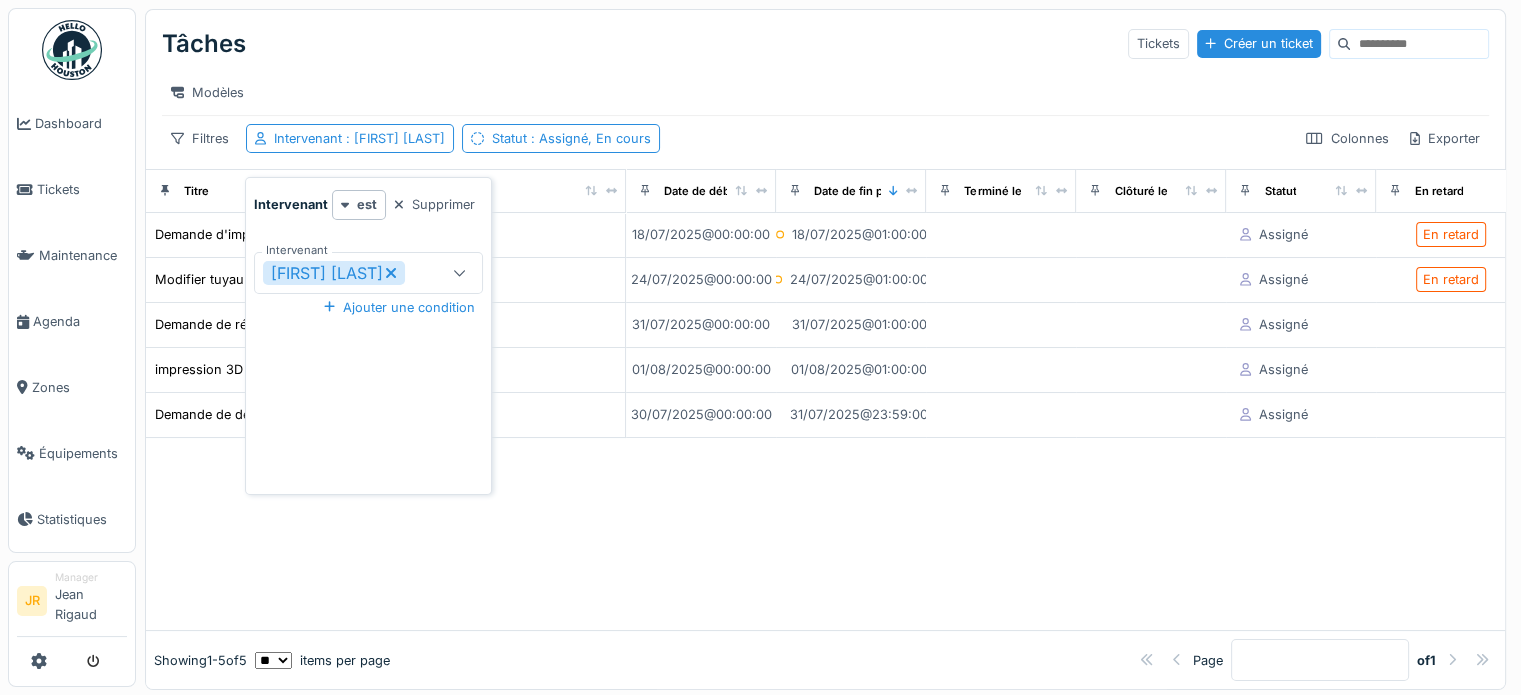 click at bounding box center (459, 273) 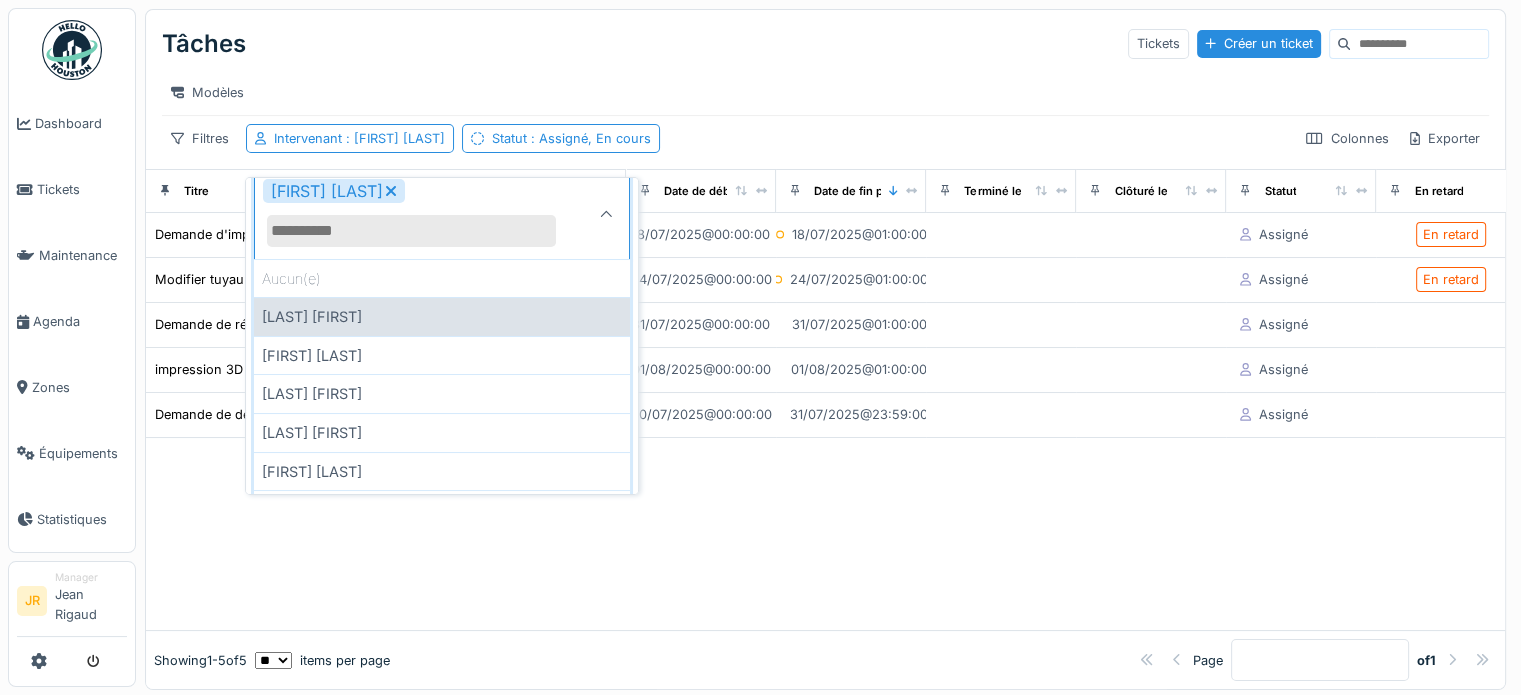 scroll, scrollTop: 0, scrollLeft: 0, axis: both 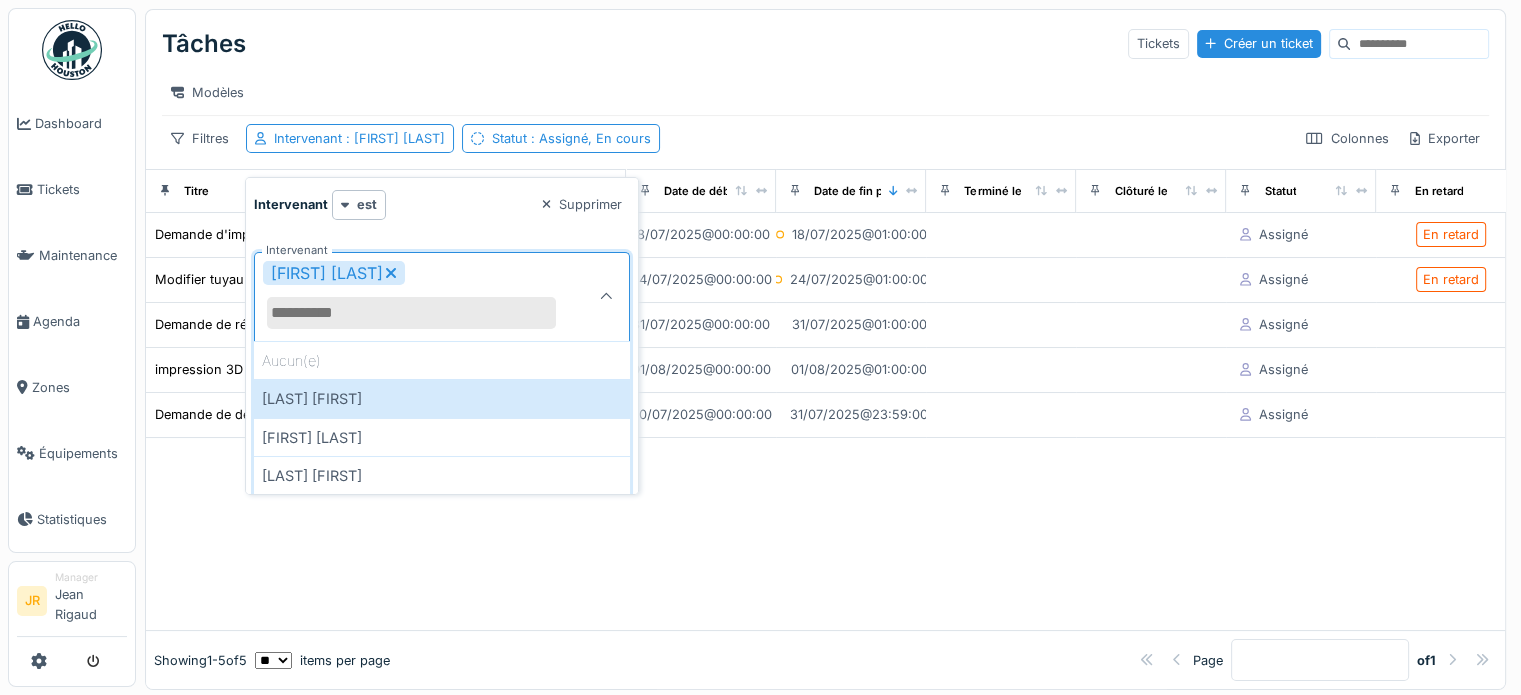 click on "Intervenant" at bounding box center (411, 313) 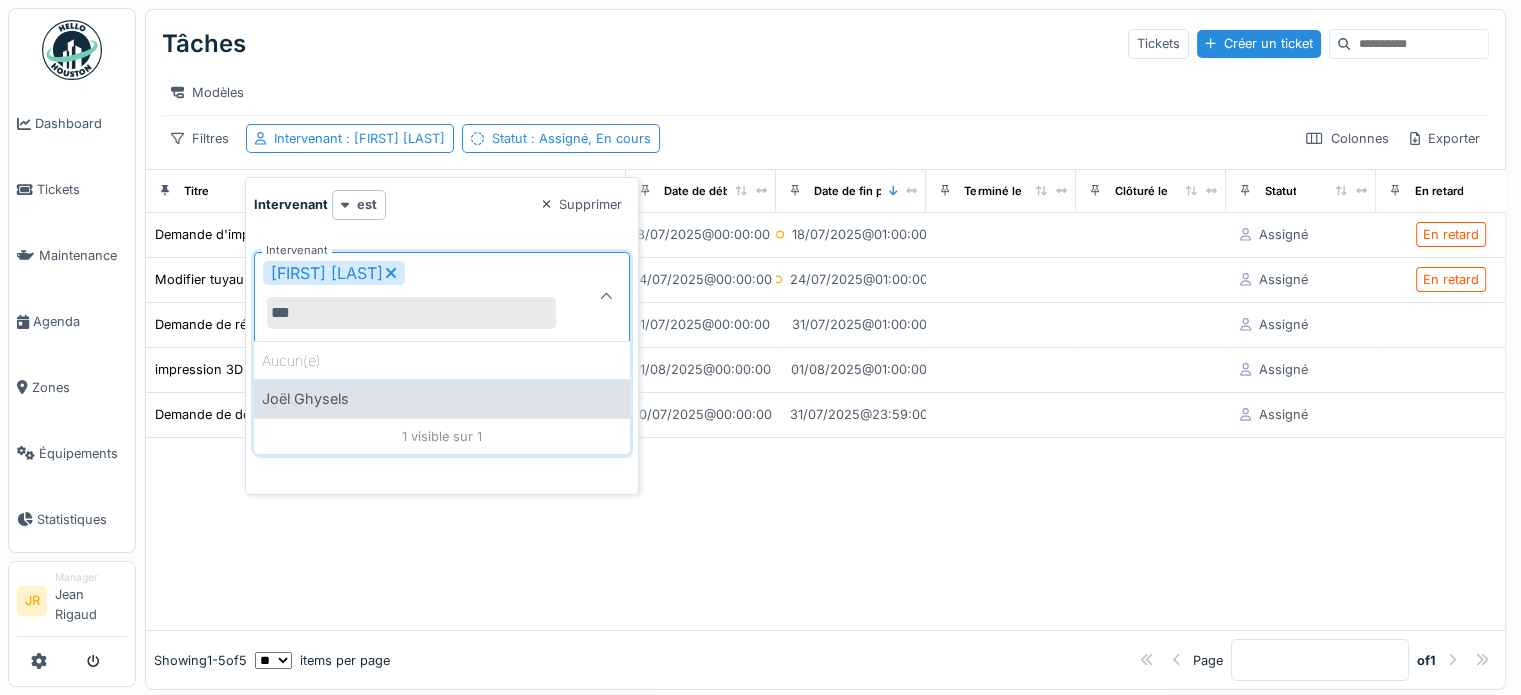type on "***" 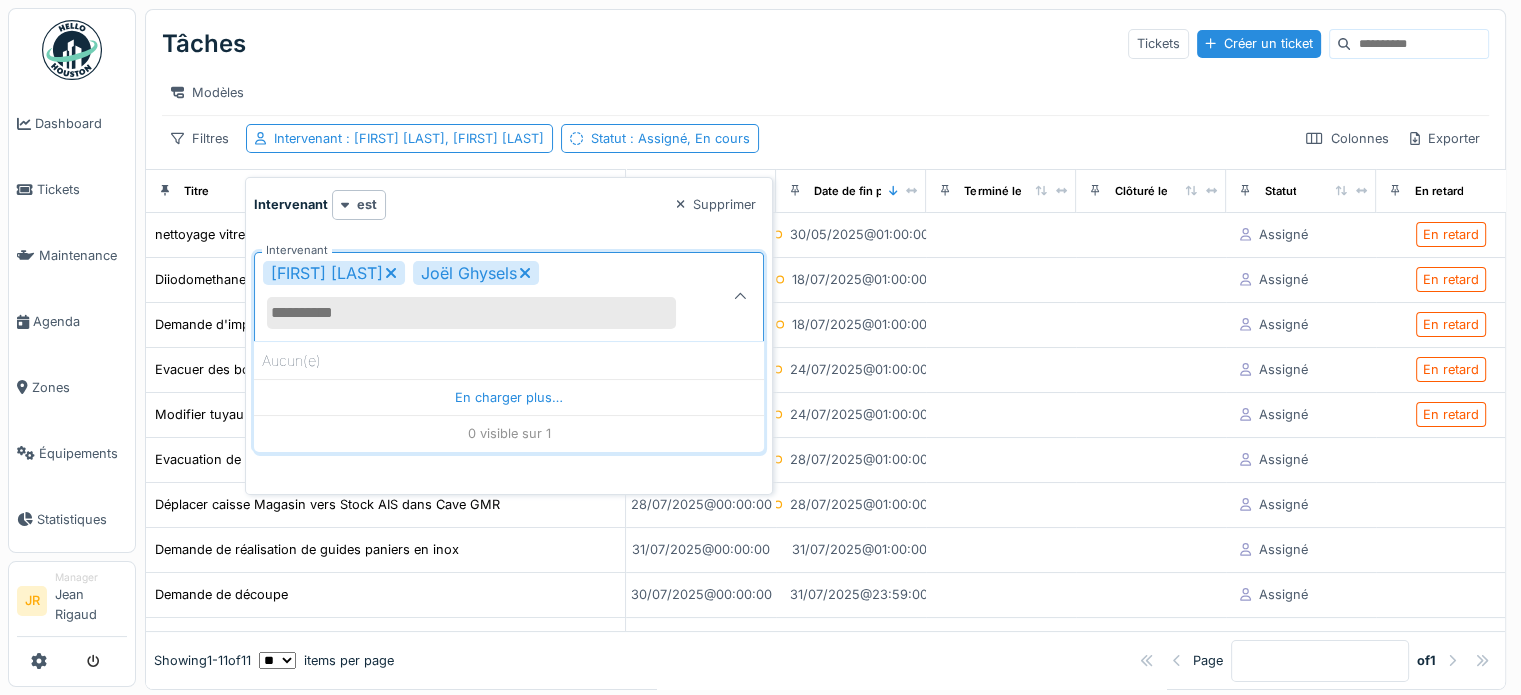 click on "Tâches Tickets Créer un ticket" at bounding box center (825, 44) 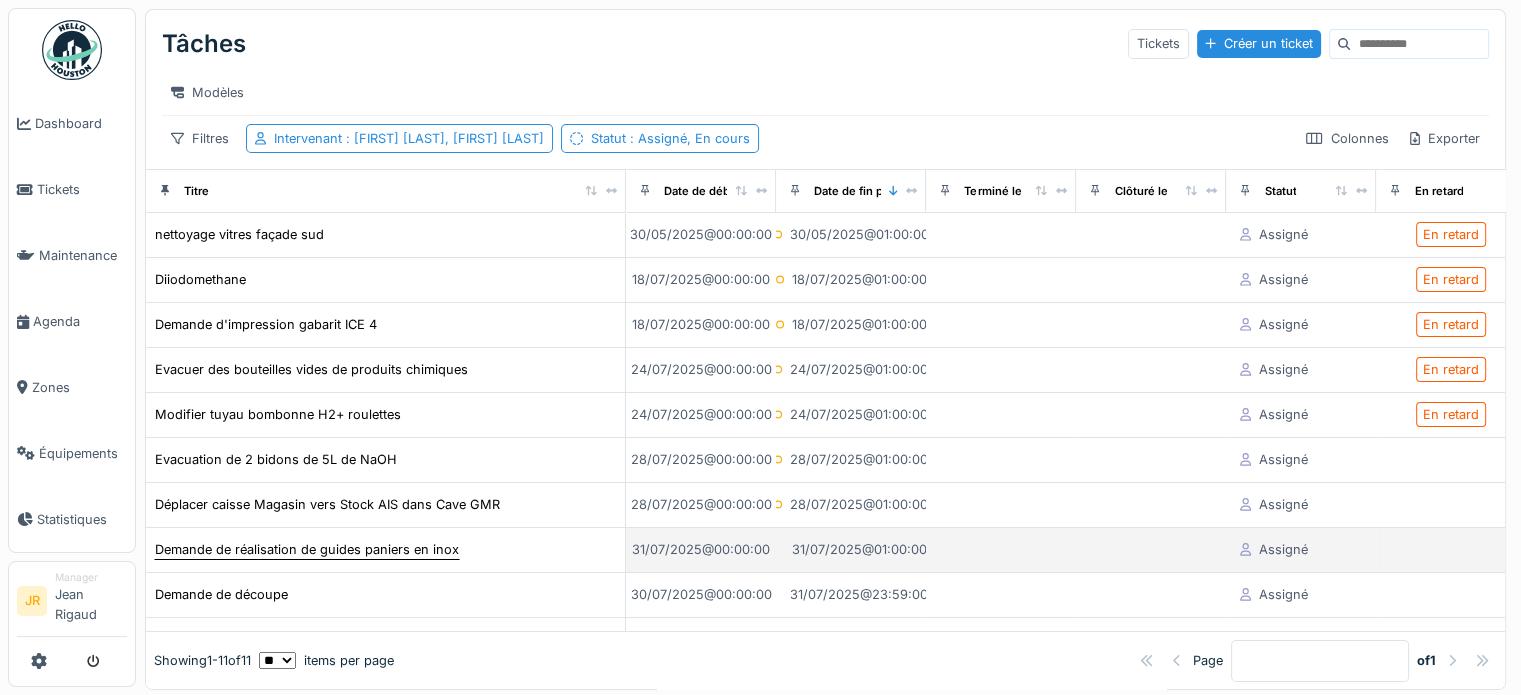scroll, scrollTop: 102, scrollLeft: 0, axis: vertical 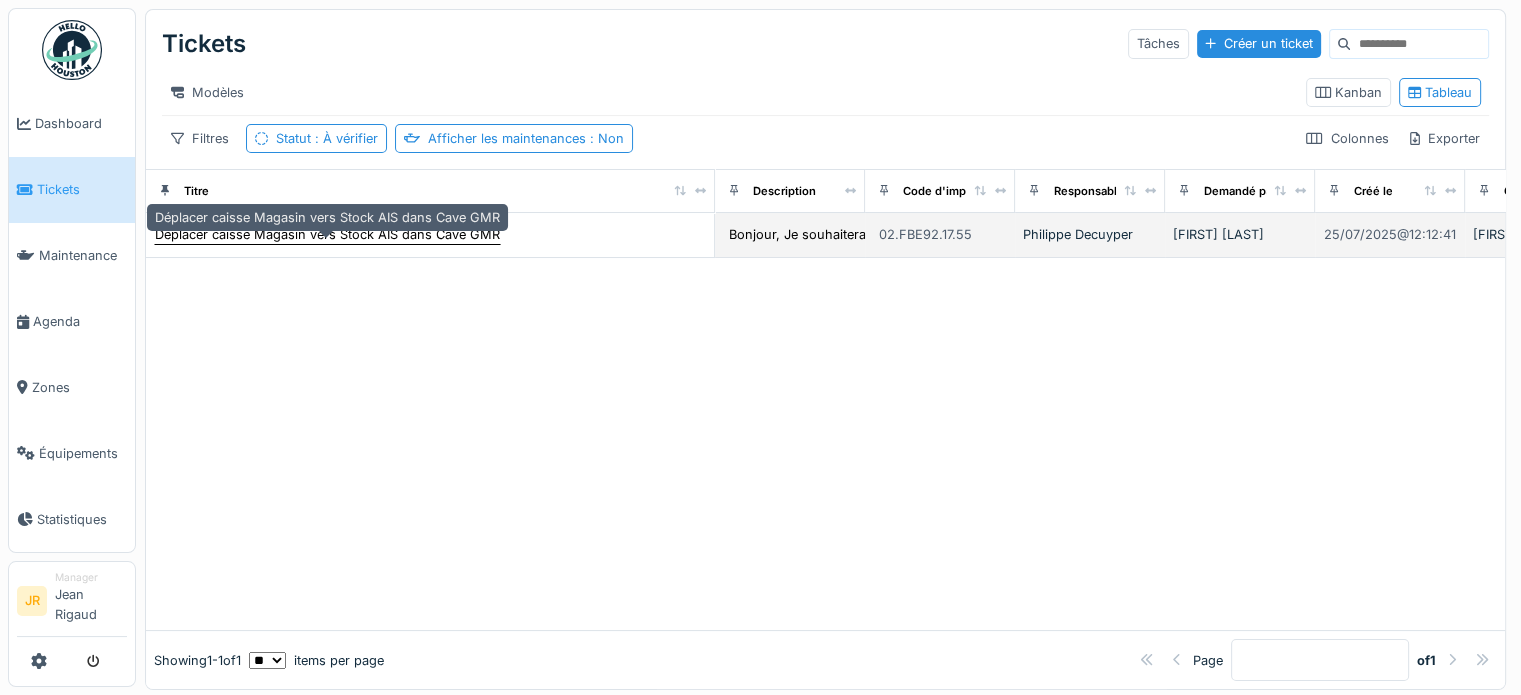 click on "Déplacer caisse Magasin vers Stock AIS dans Cave GMR" at bounding box center [327, 234] 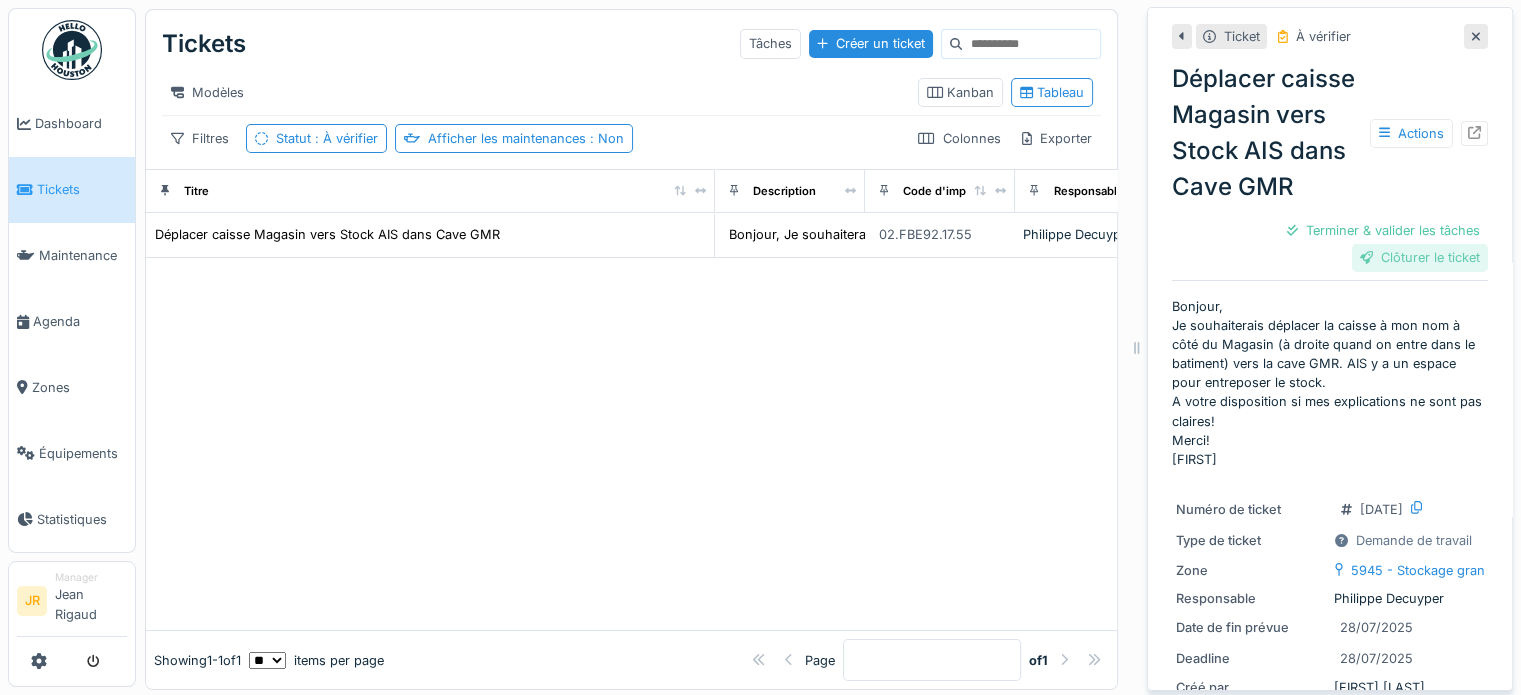click on "Clôturer le ticket" at bounding box center [1420, 257] 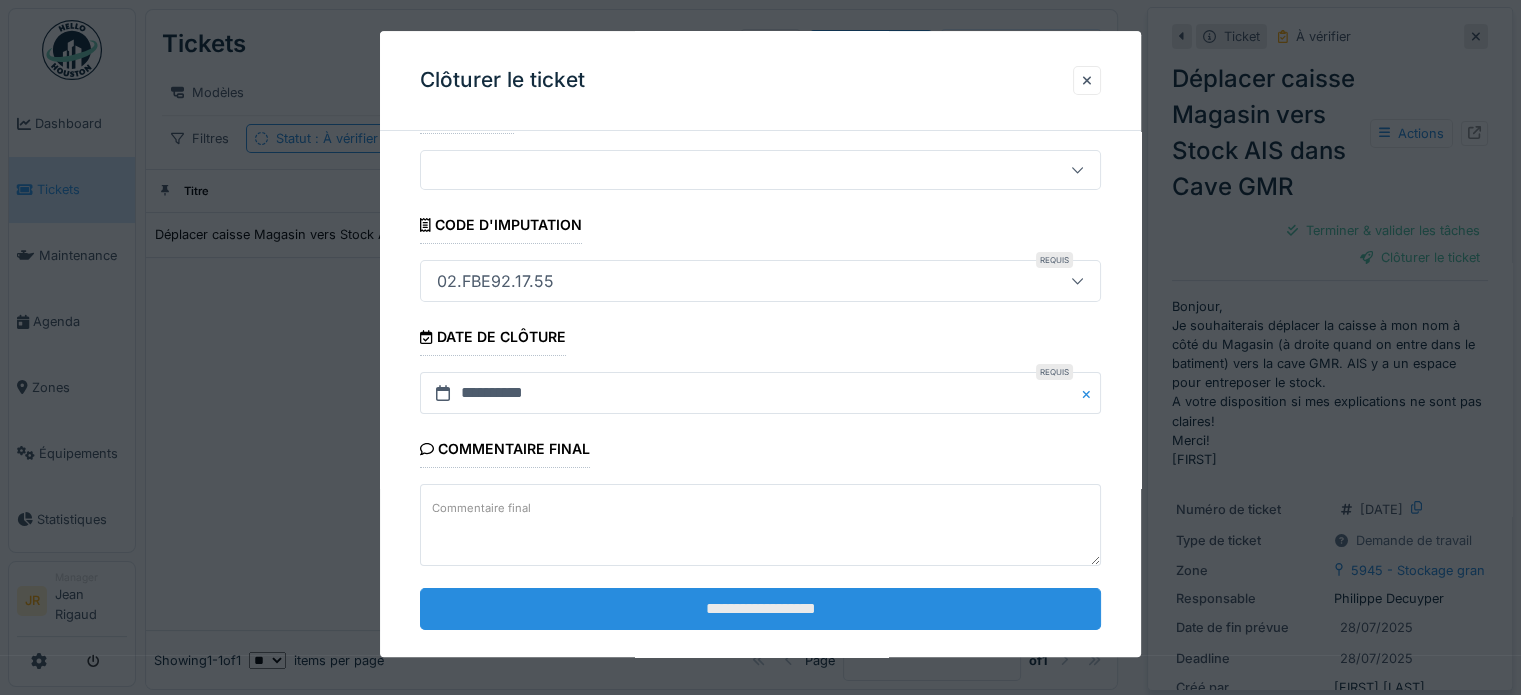 scroll, scrollTop: 77, scrollLeft: 0, axis: vertical 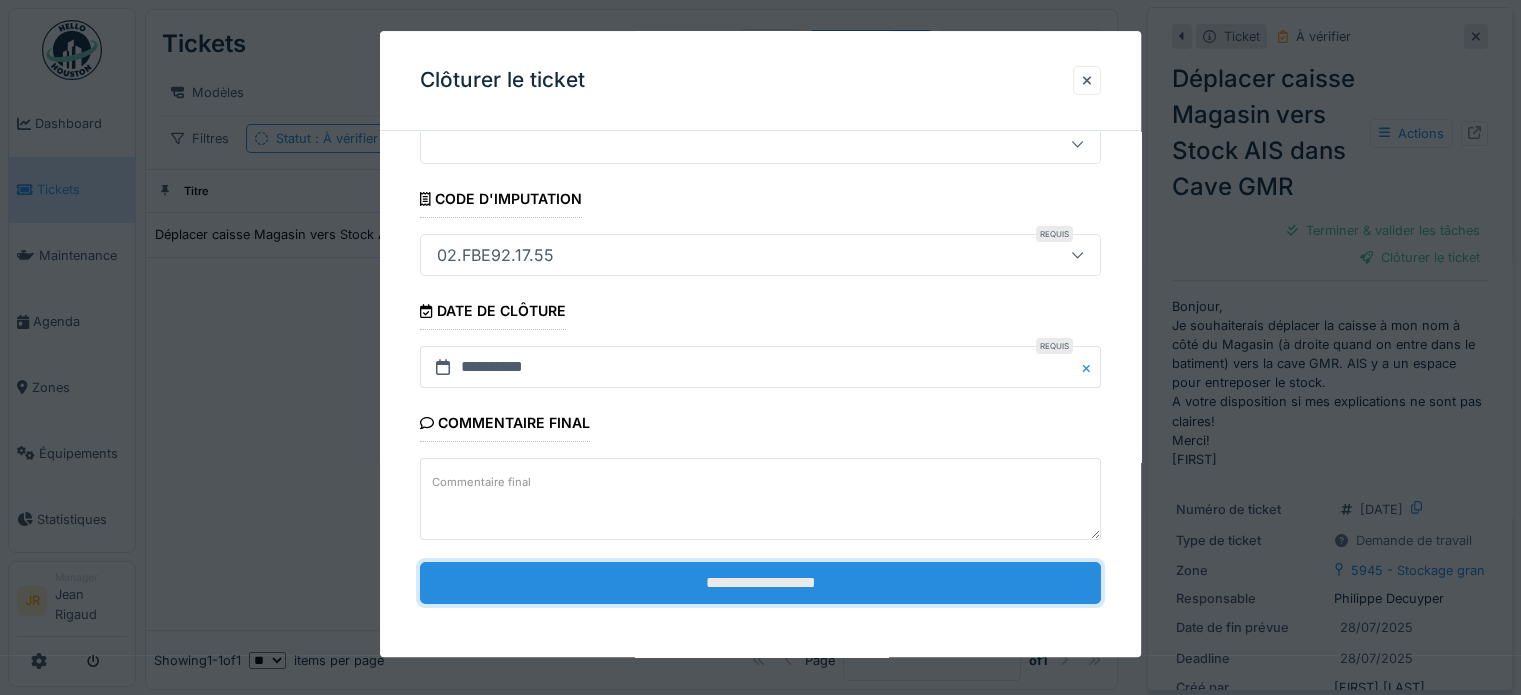 click on "**********" at bounding box center (760, 583) 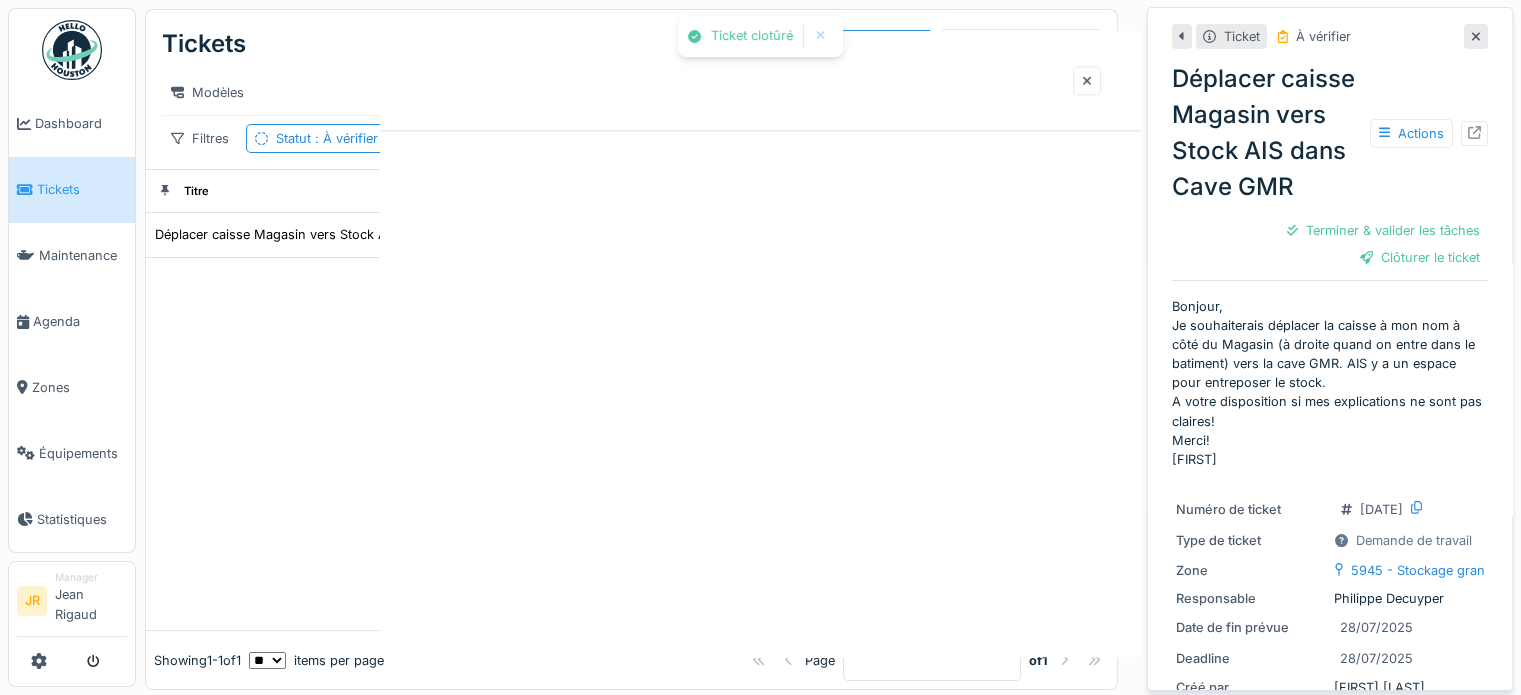 scroll, scrollTop: 0, scrollLeft: 0, axis: both 